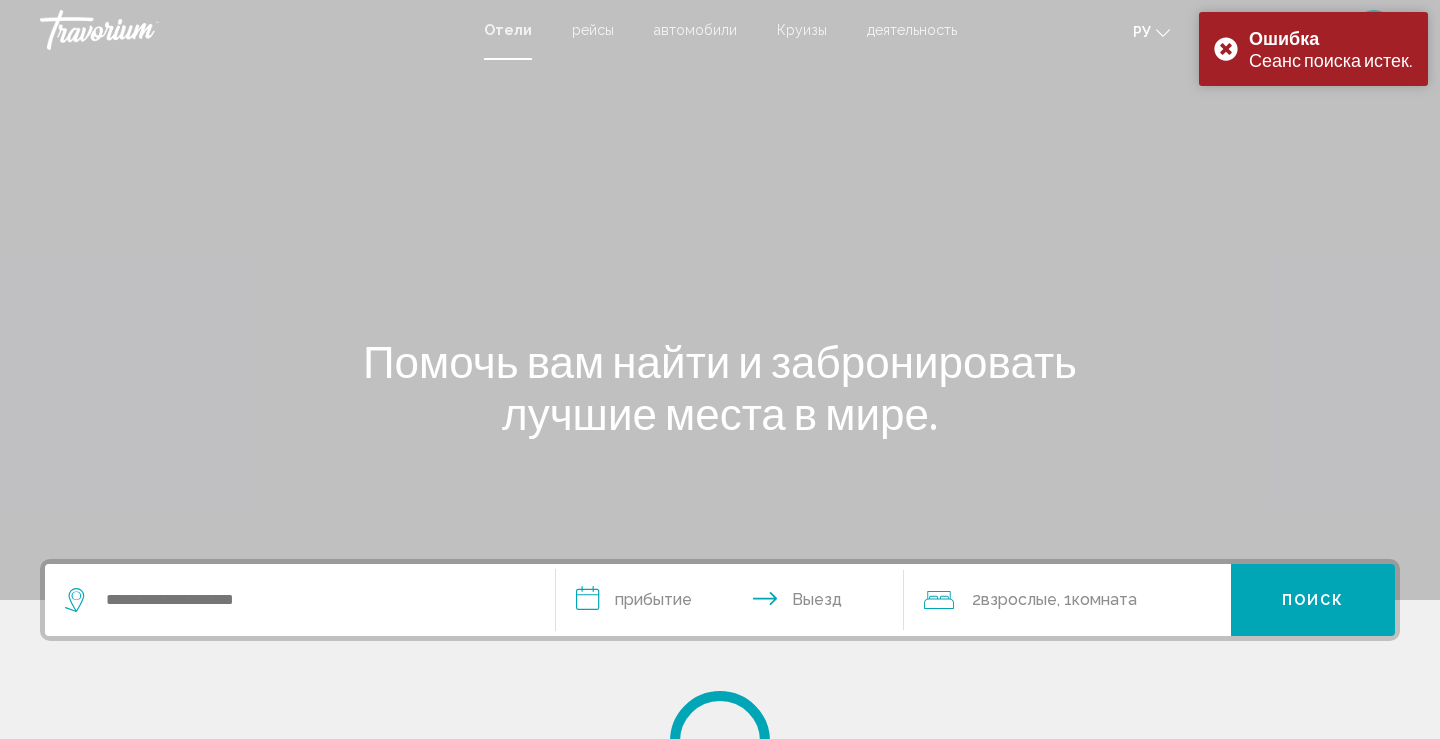 scroll, scrollTop: 0, scrollLeft: 0, axis: both 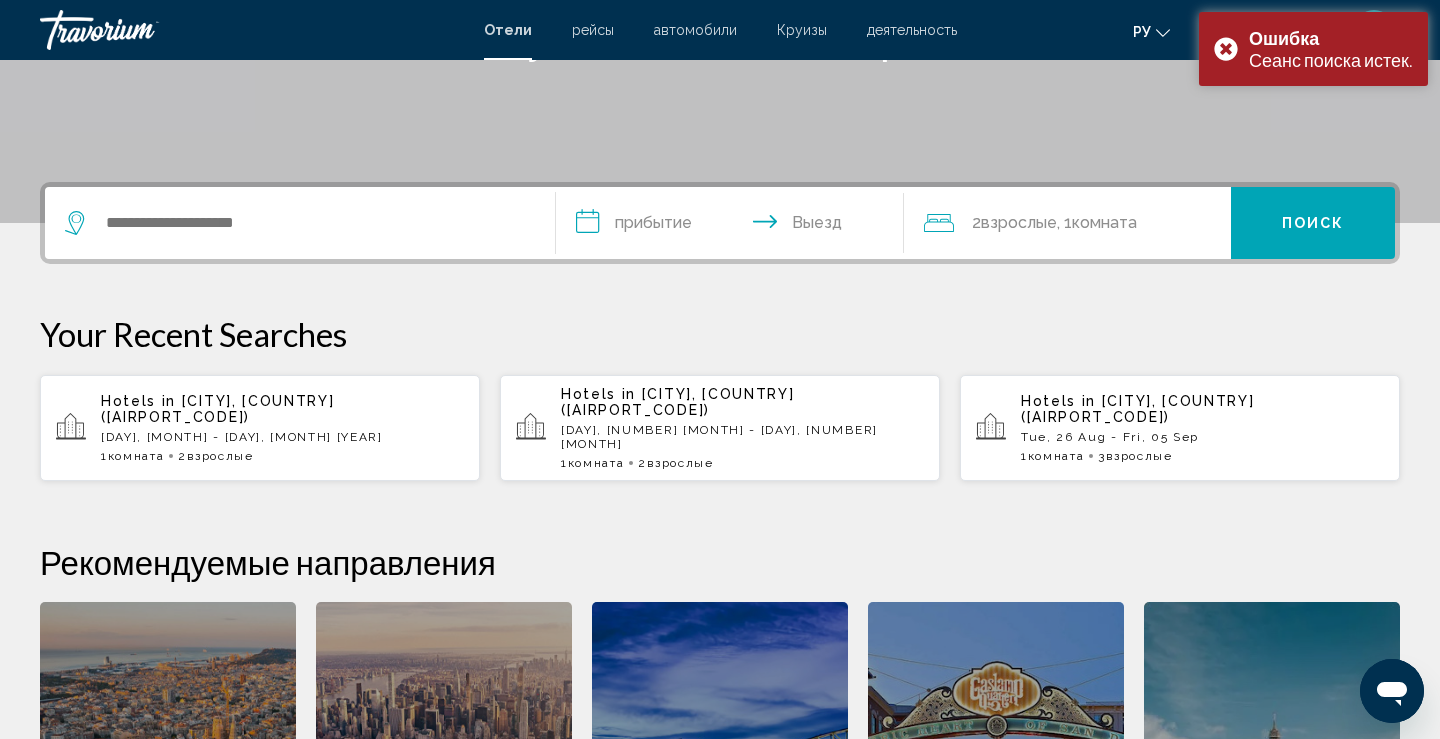 click on "[DAY], [MONTH] - [DAY], [MONTH] [YEAR]" at bounding box center (282, 437) 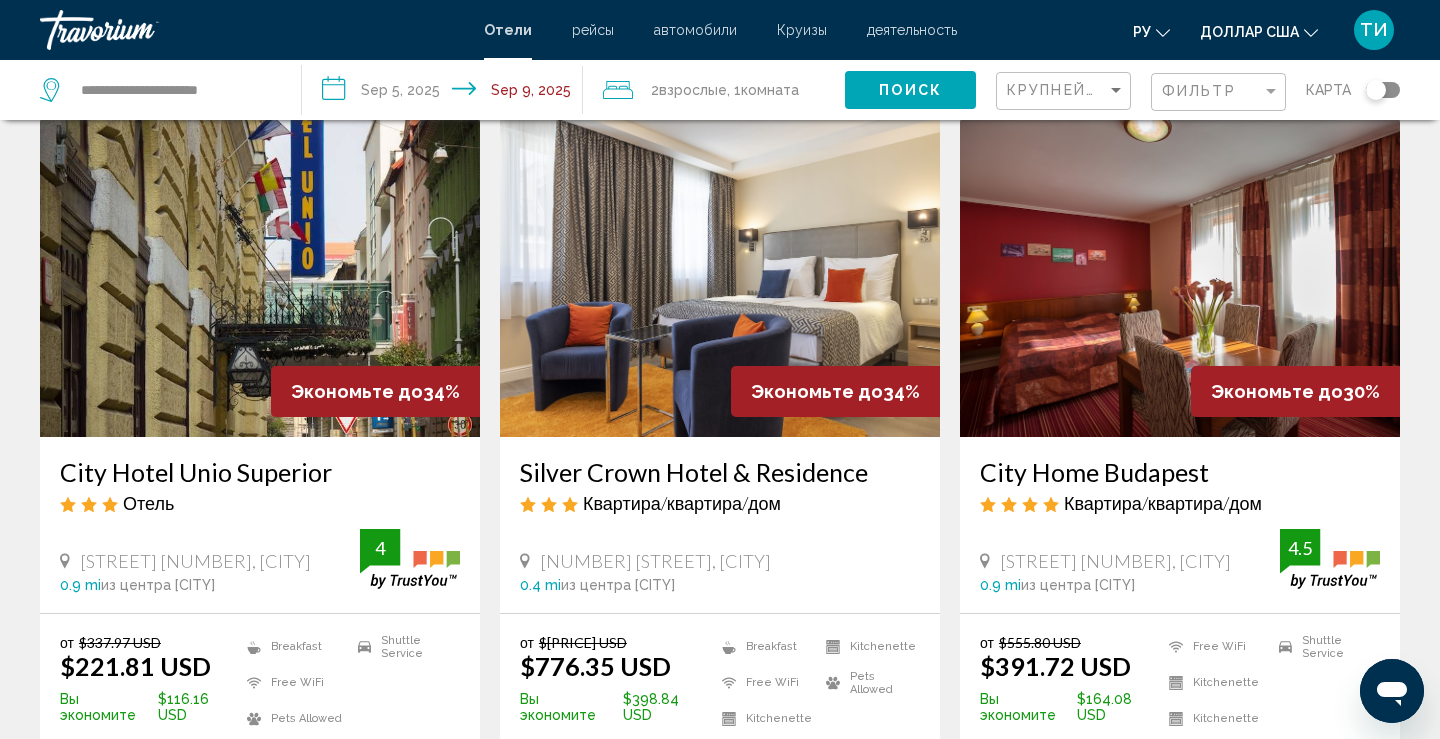 scroll, scrollTop: 894, scrollLeft: 0, axis: vertical 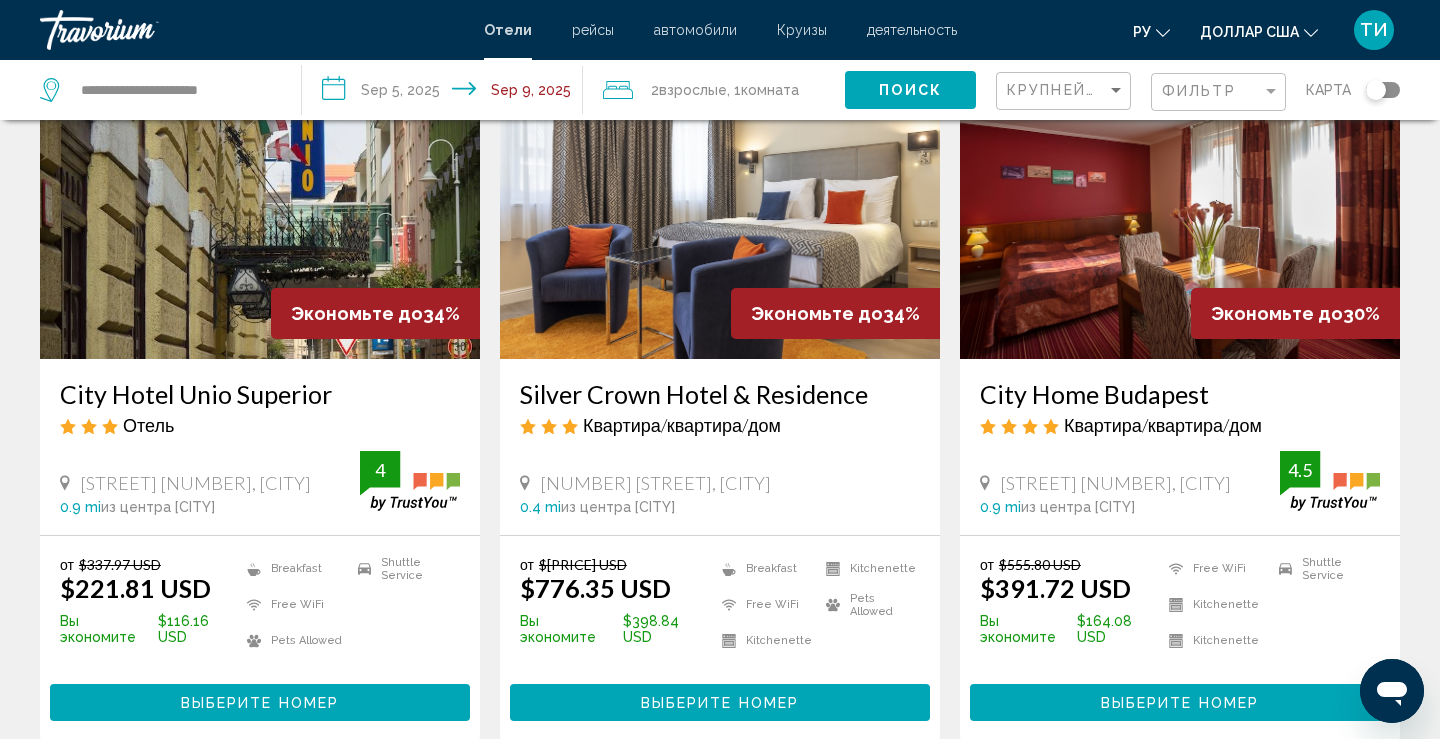 click on "Выберите номер" at bounding box center [260, 703] 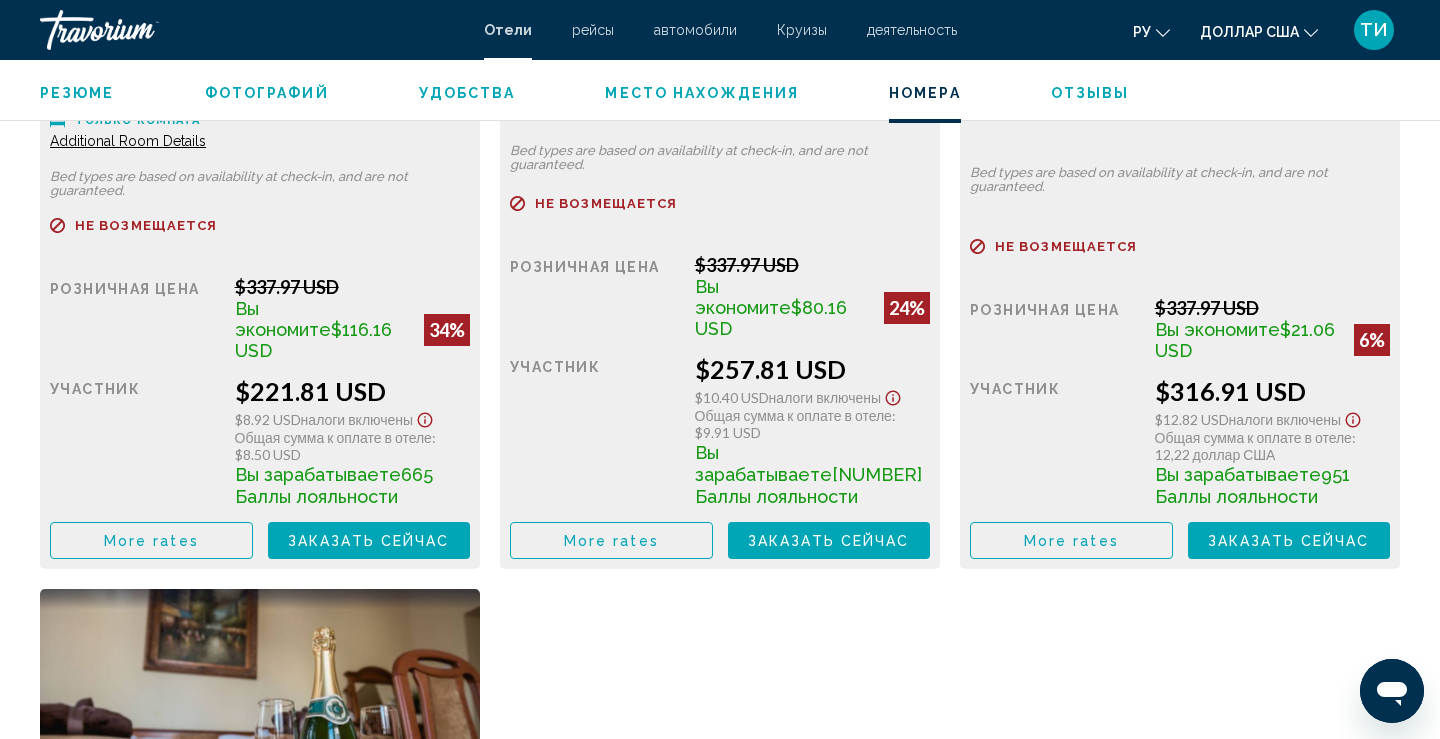scroll, scrollTop: 3046, scrollLeft: 0, axis: vertical 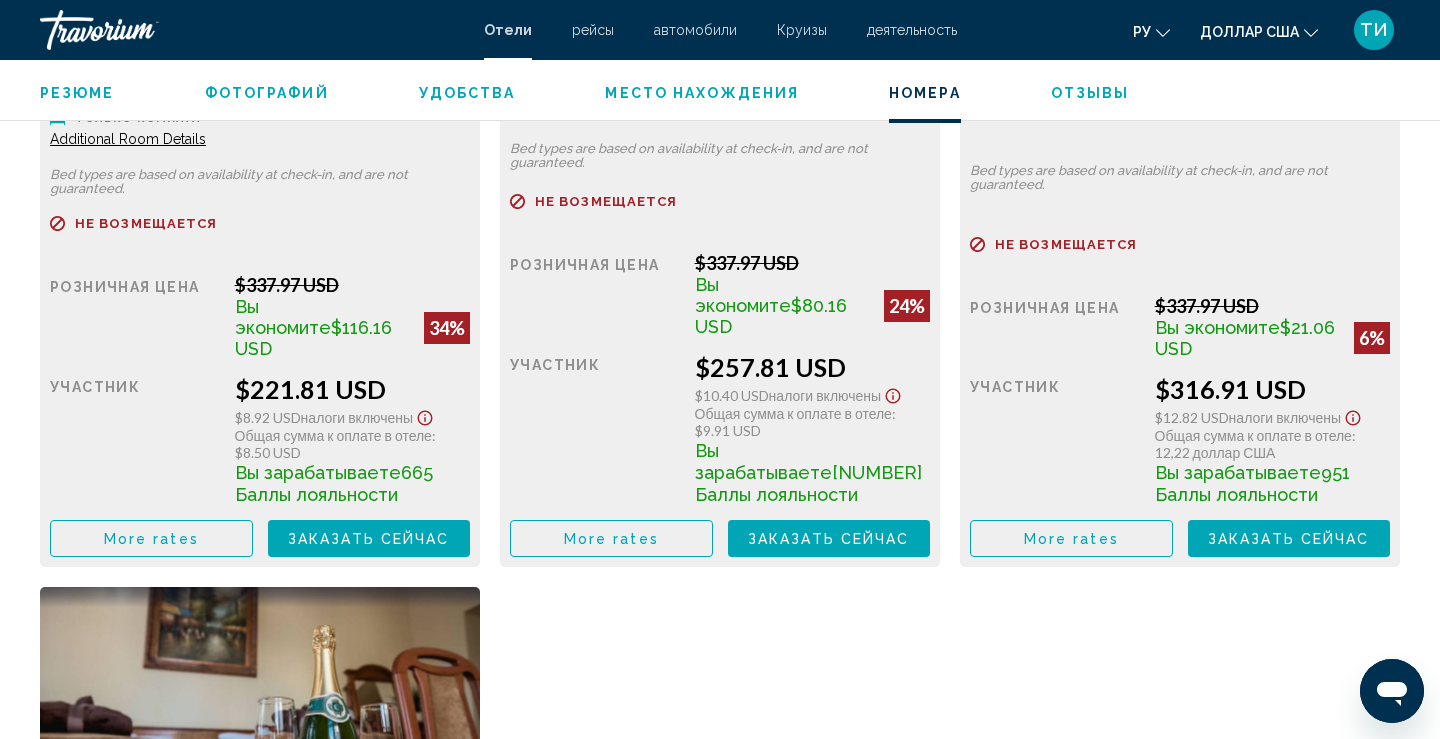 click on "Заказать сейчас" at bounding box center (369, 539) 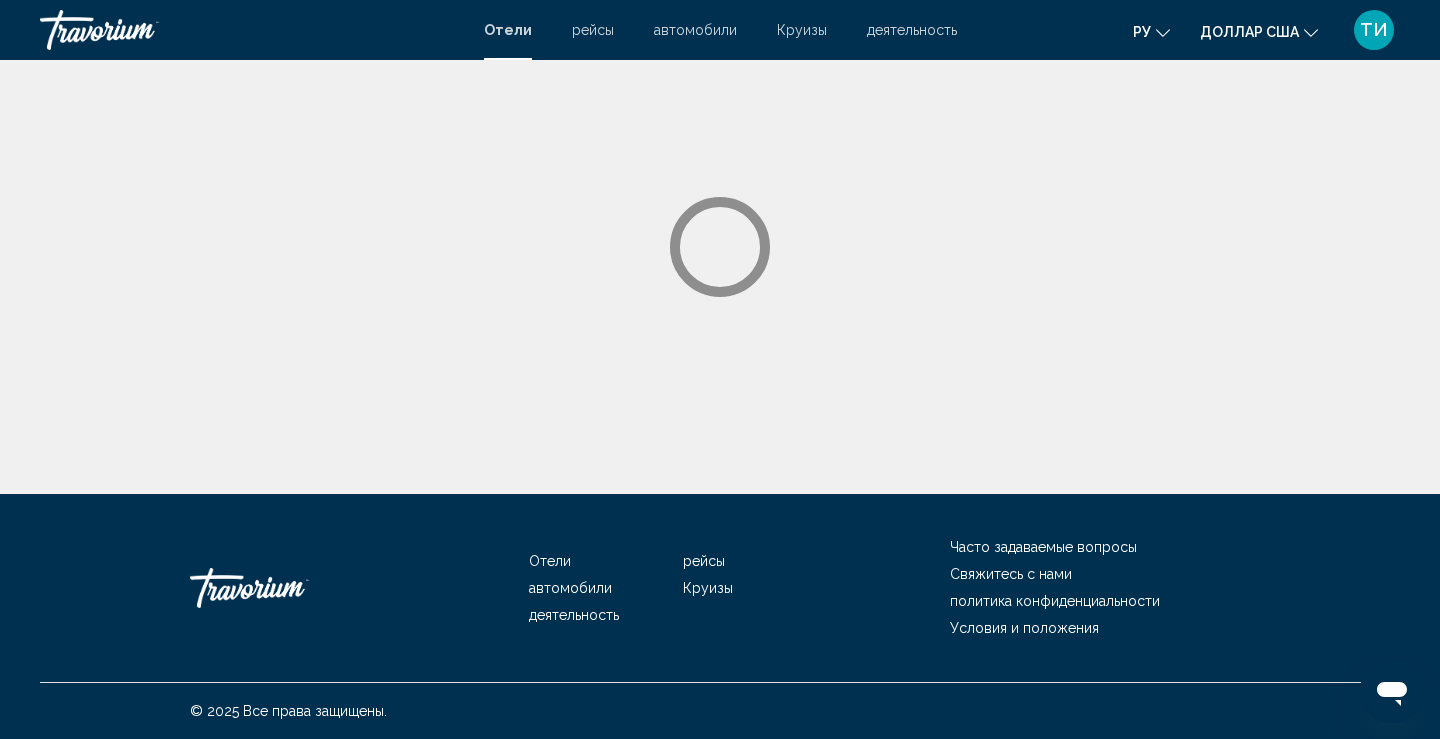 scroll, scrollTop: 0, scrollLeft: 0, axis: both 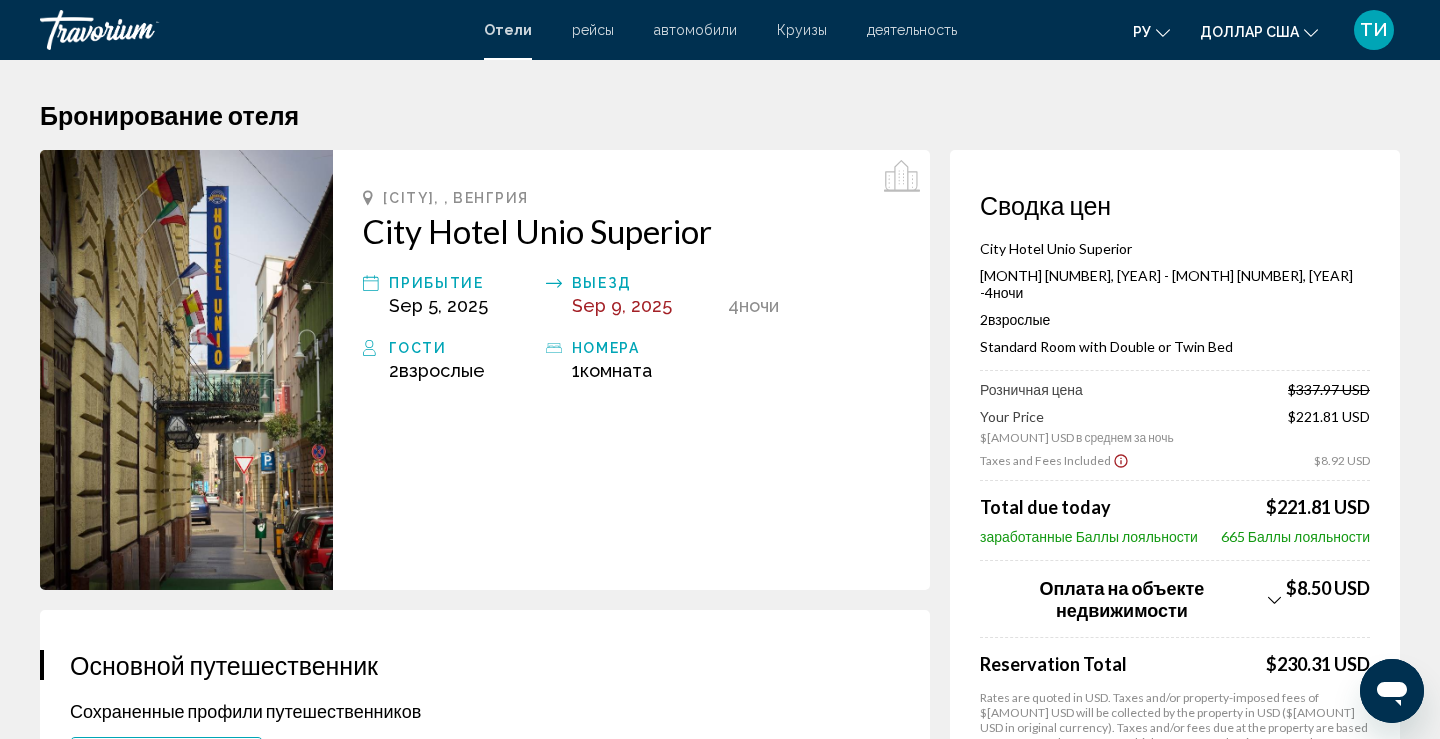 click 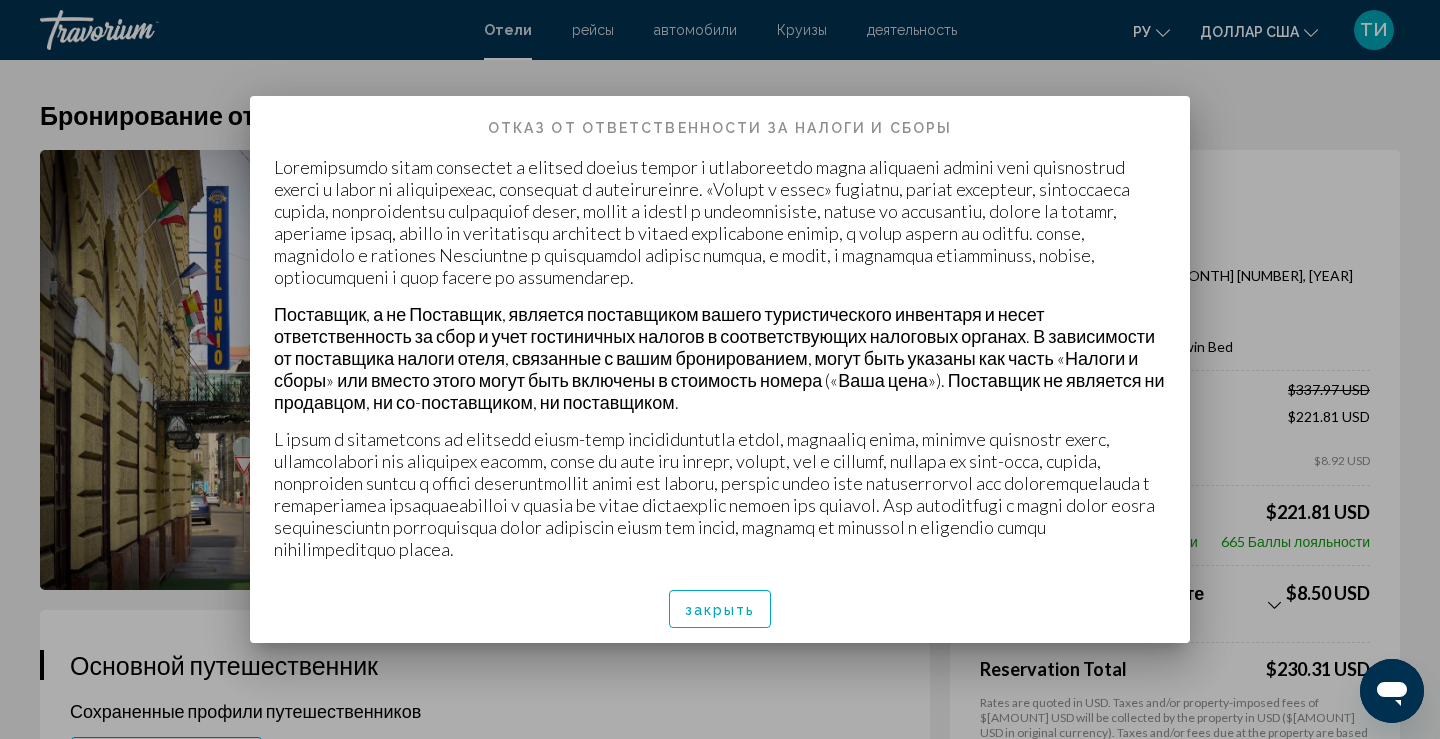 click on "закрыть" at bounding box center [720, 609] 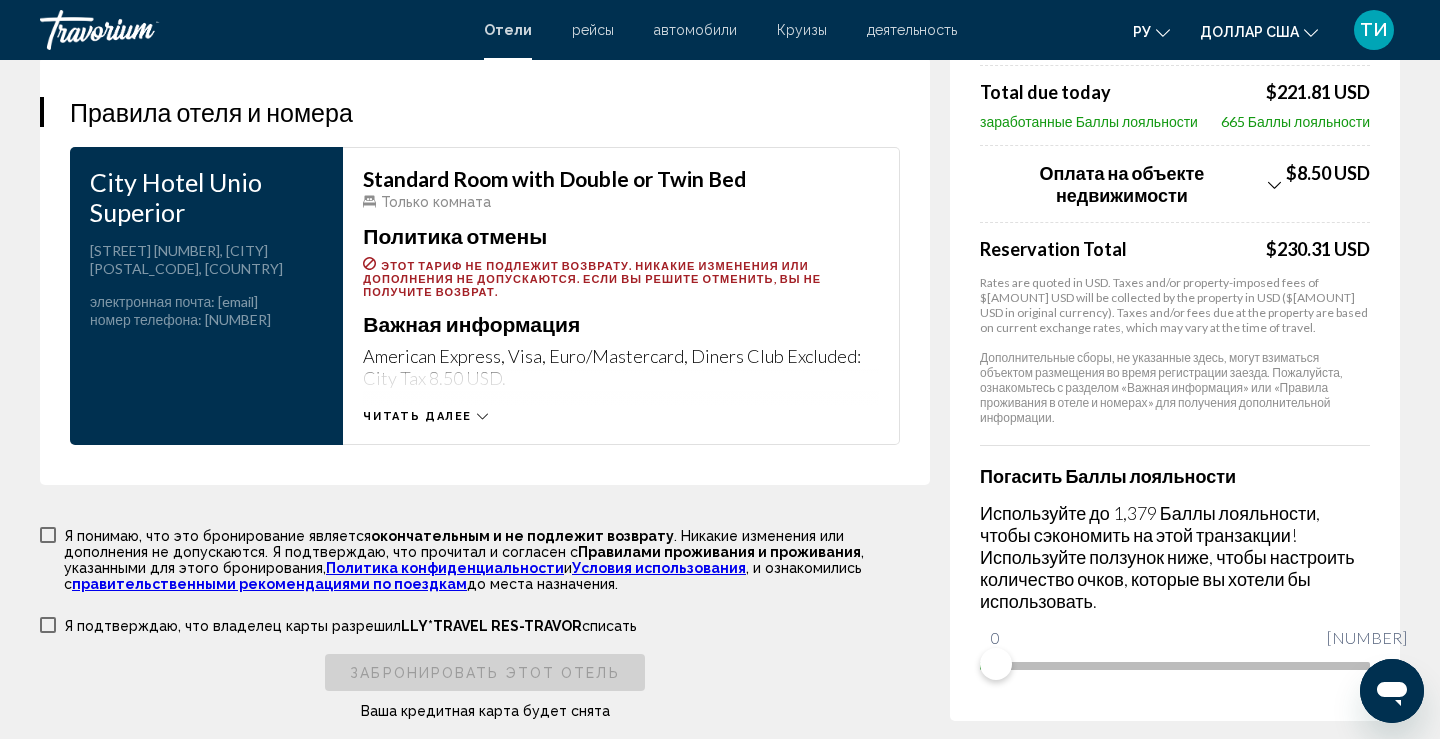 scroll, scrollTop: 3063, scrollLeft: 0, axis: vertical 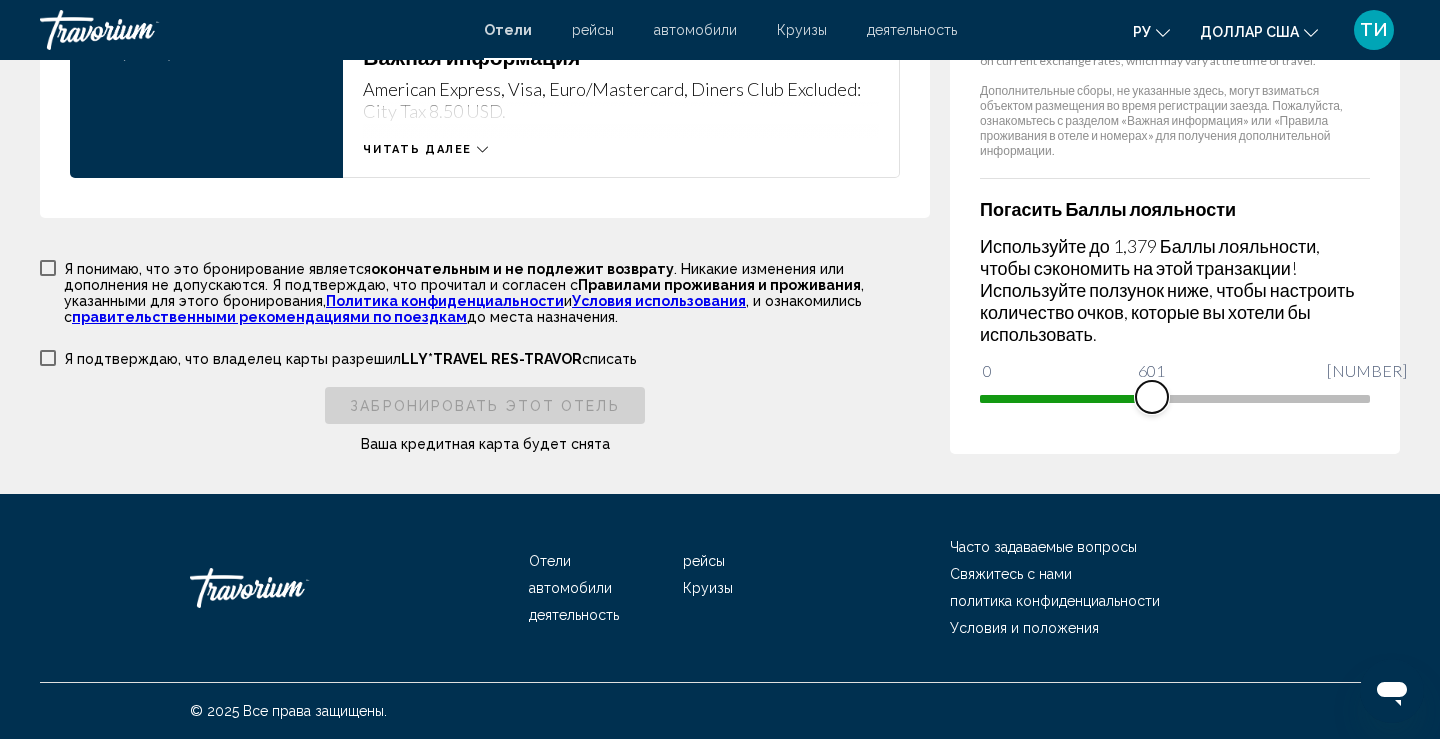 drag, startPoint x: 1007, startPoint y: 393, endPoint x: 1155, endPoint y: 402, distance: 148.27339 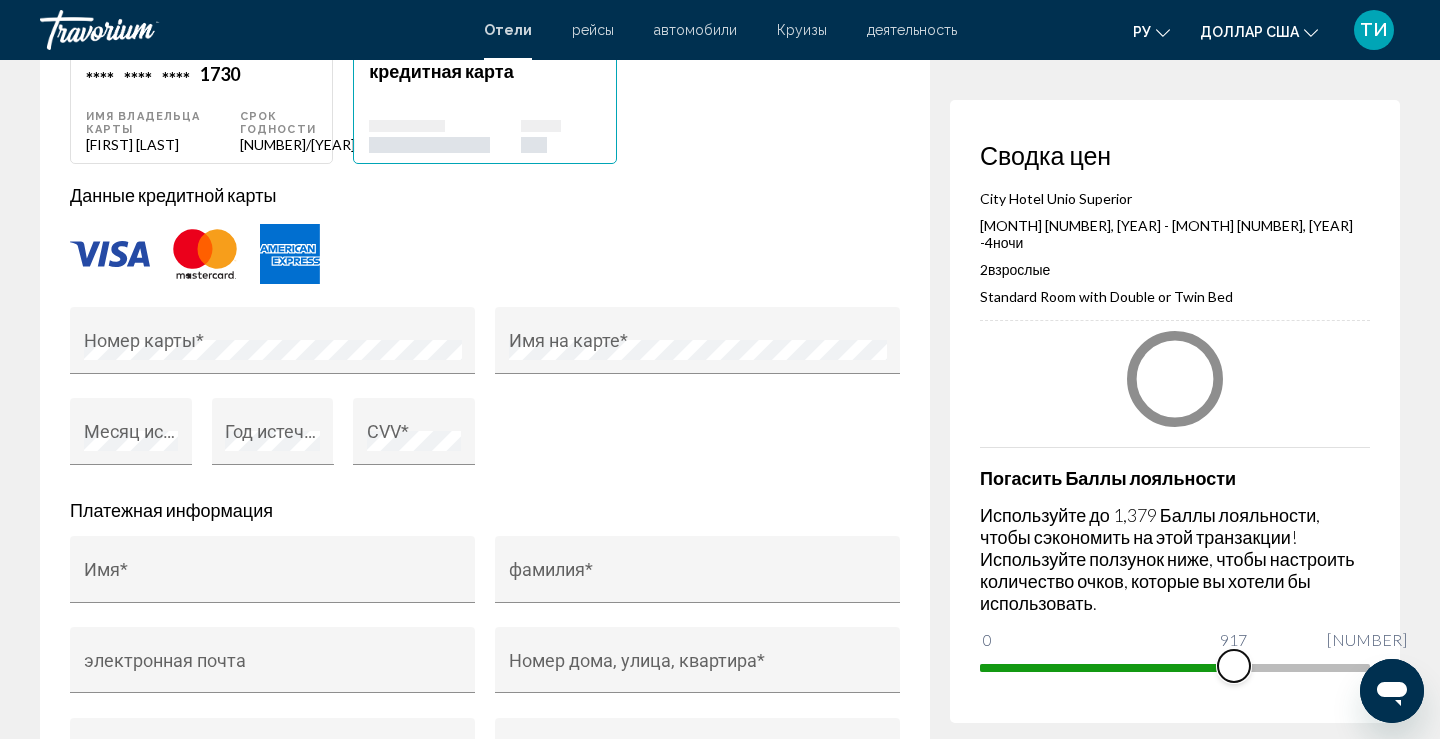 drag, startPoint x: 1155, startPoint y: 402, endPoint x: 1277, endPoint y: 402, distance: 122 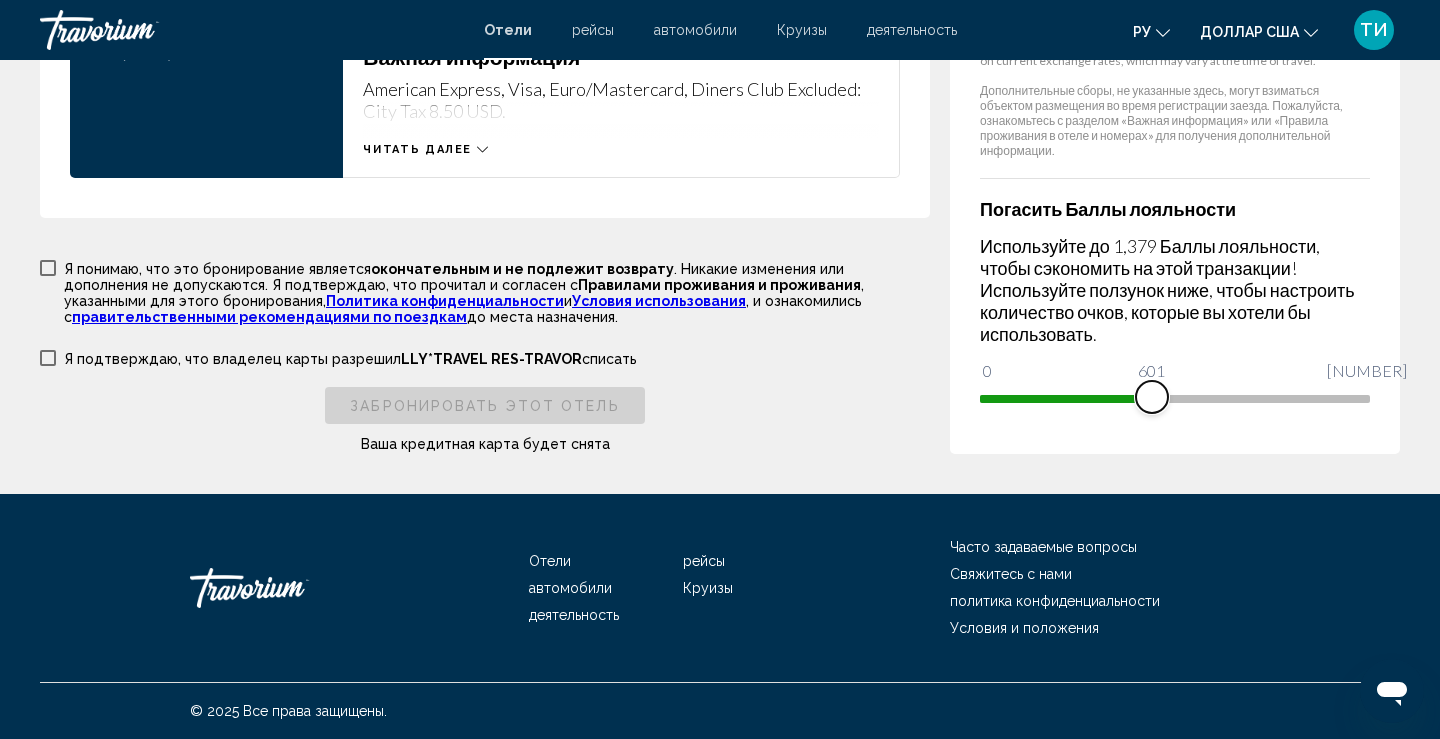 click on "Сводка цен City Hotel Unio Superior [MONTH] [NUMBER], [YEAR] - [MONTH] [NUMBER], [YEAR] - [NUMBER] ночь ночи [NUMBER] Взрослый Взрослые , [NUMBER] Ребенок Дети ( возраст ) Standard Room with Double or Twin Bed Розничная цена $[PRICE] USD Your Price $[PRICE] USD в среднем за ночь $[PRICE] USD Taxes and Fees Included $[PRICE] USD Баллы лояльности применяются [NUMBER] Баллы лояльности Total due today $[PRICE] USD заработанные Баллы лояльности [NUMBER] Баллы лояльности Оплата на объекте недвижимости $[PRICE] USD Reservation Total $[PRICE] USD Rates are quoted in USD. Taxes and/or property-imposed fees of $[PRICE] USD will be collected by the property in USD ($[PRICE] USD in original currency). Taxes and/or fees due at the property are based on current exchange rates, which may vary at the time of travel. [NUMBER] [NUMBER] [NUMBER]" at bounding box center [1175, -64] 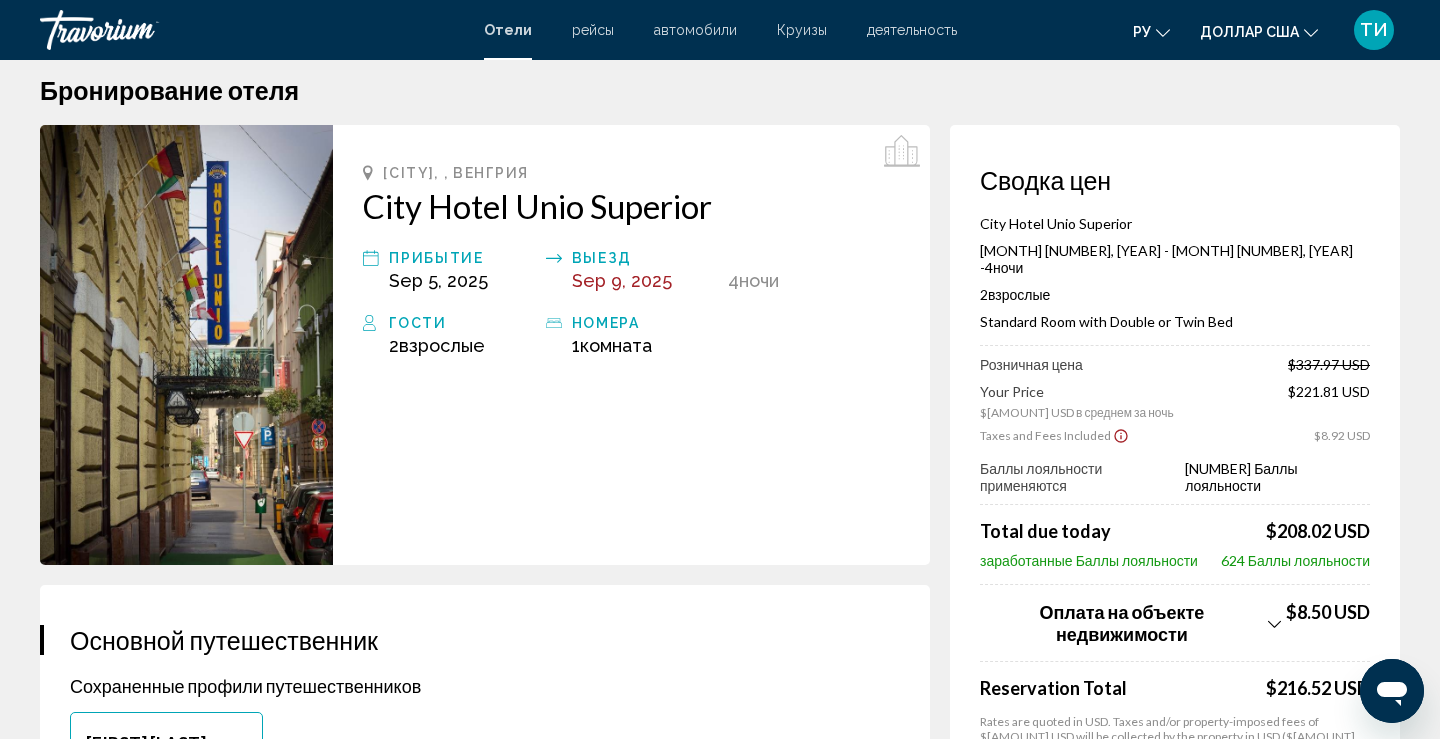 scroll, scrollTop: 0, scrollLeft: 0, axis: both 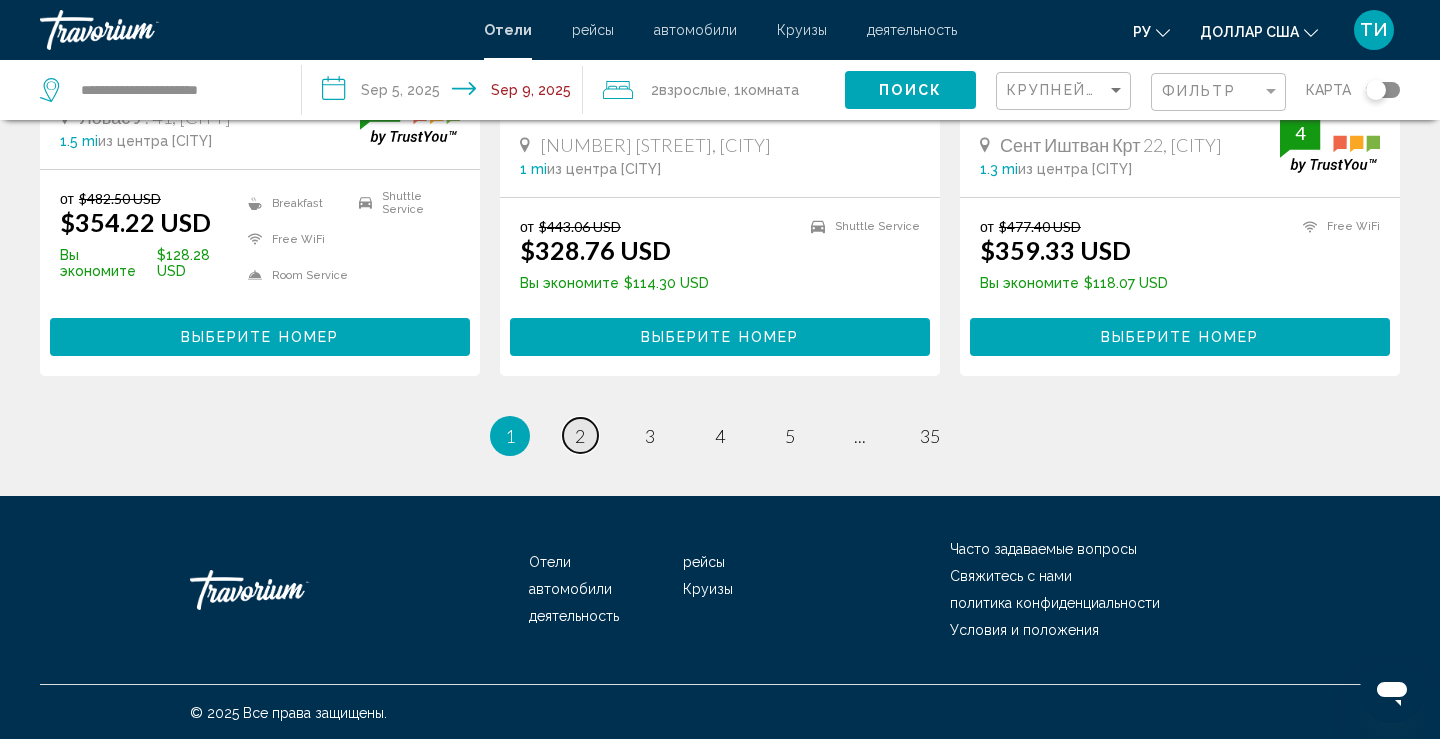 click on "2" at bounding box center [580, 436] 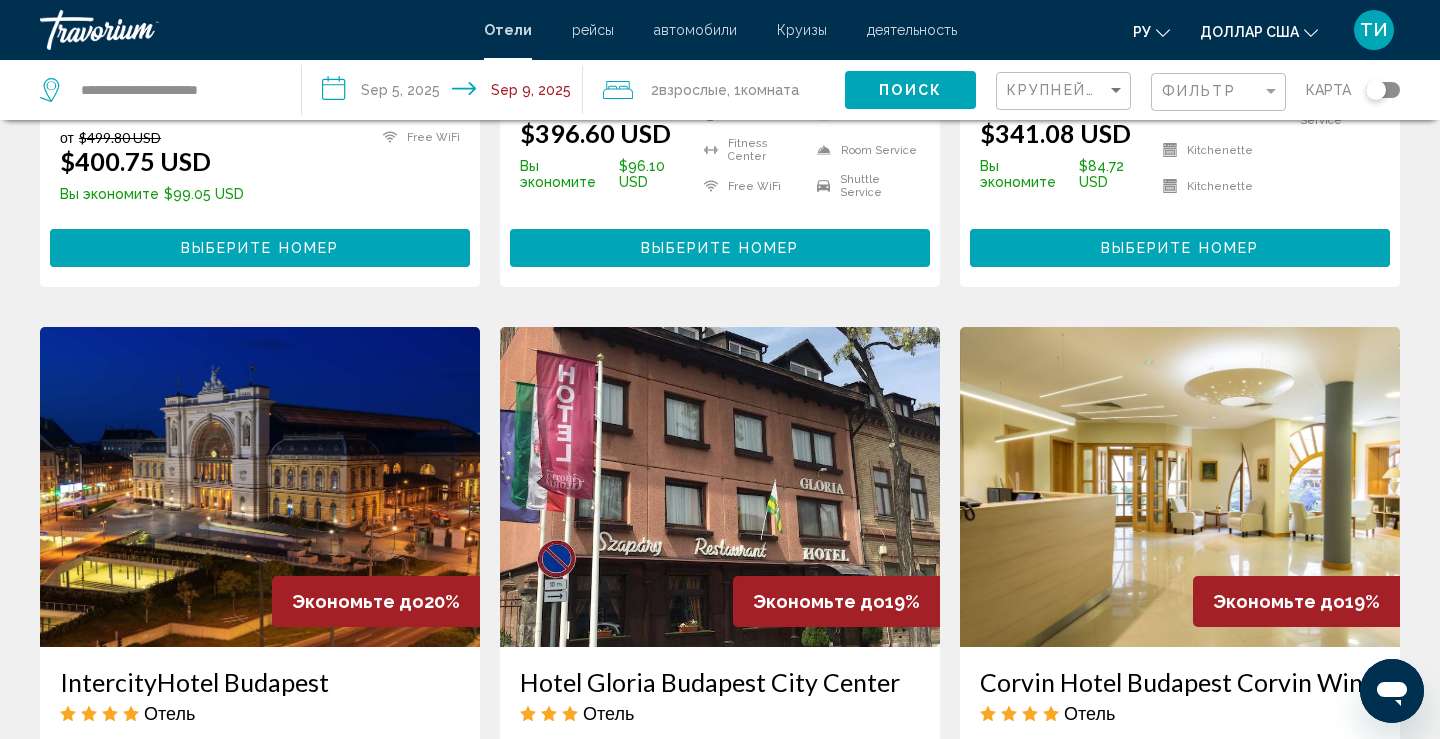 scroll, scrollTop: 2745, scrollLeft: 0, axis: vertical 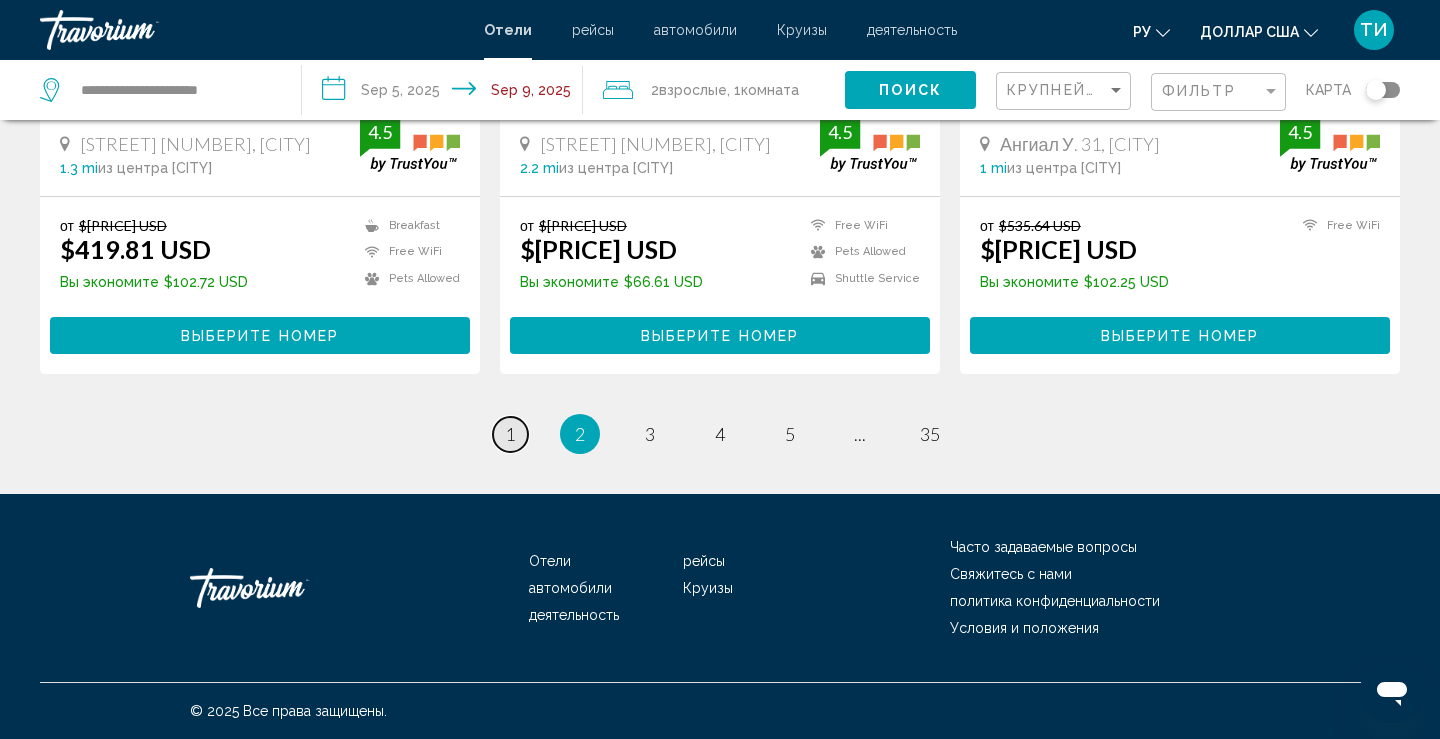 click on "1" at bounding box center [510, 434] 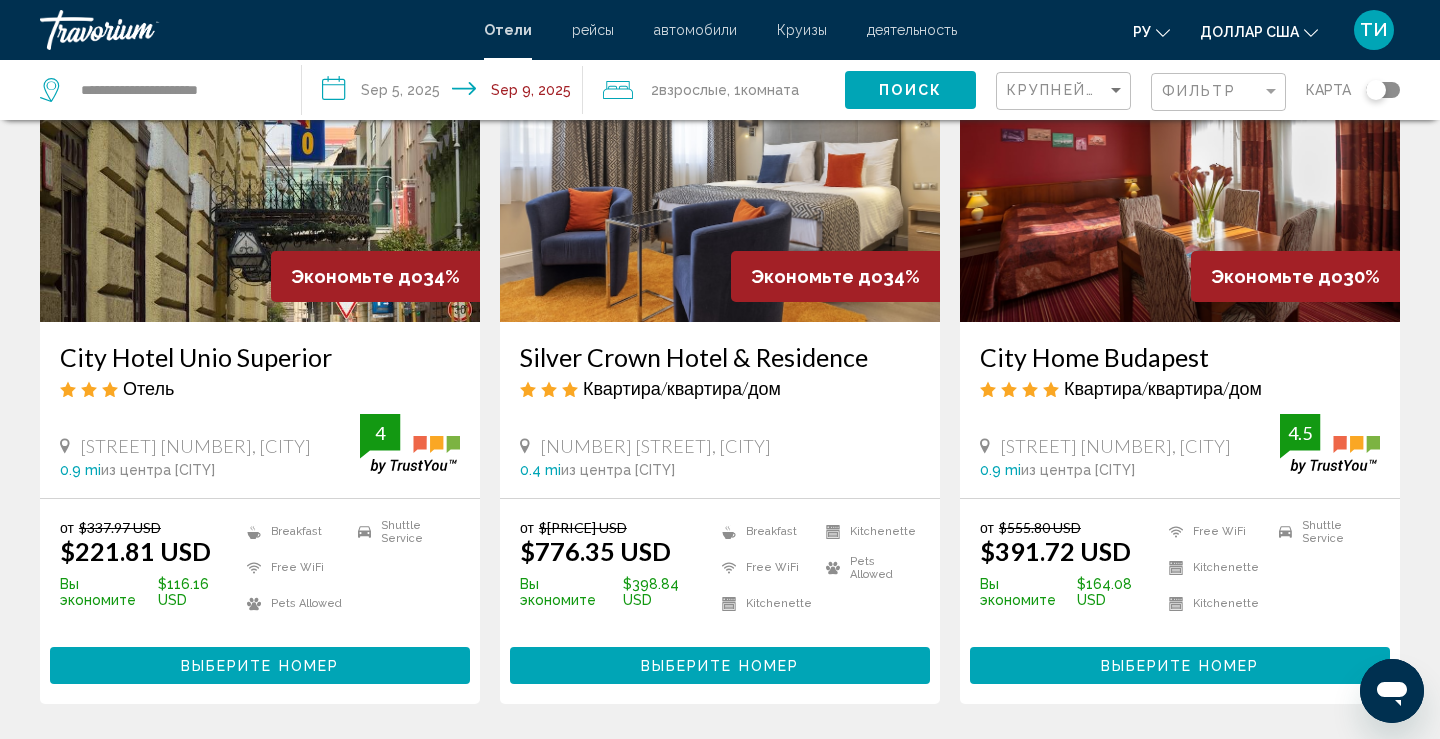 scroll, scrollTop: 940, scrollLeft: 0, axis: vertical 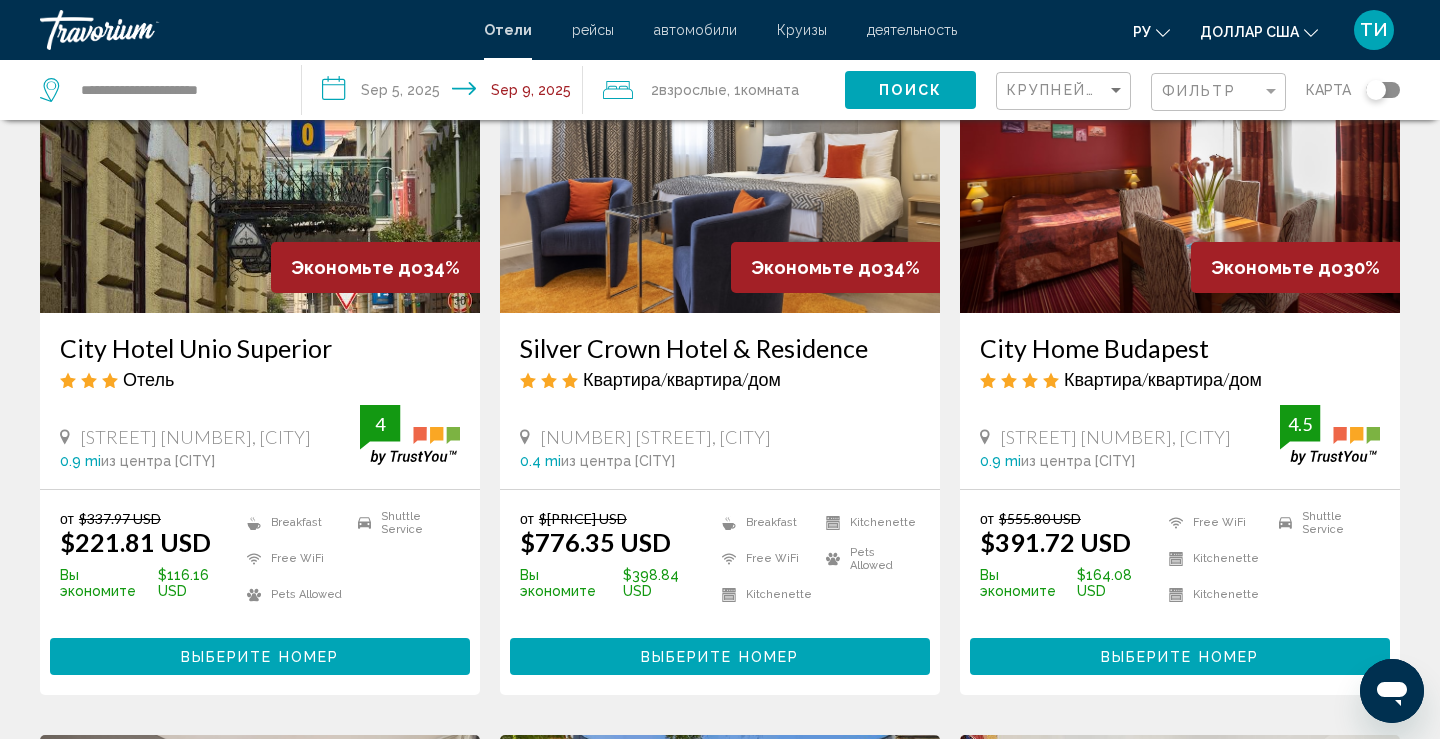 click on "Выберите номер" at bounding box center (260, 657) 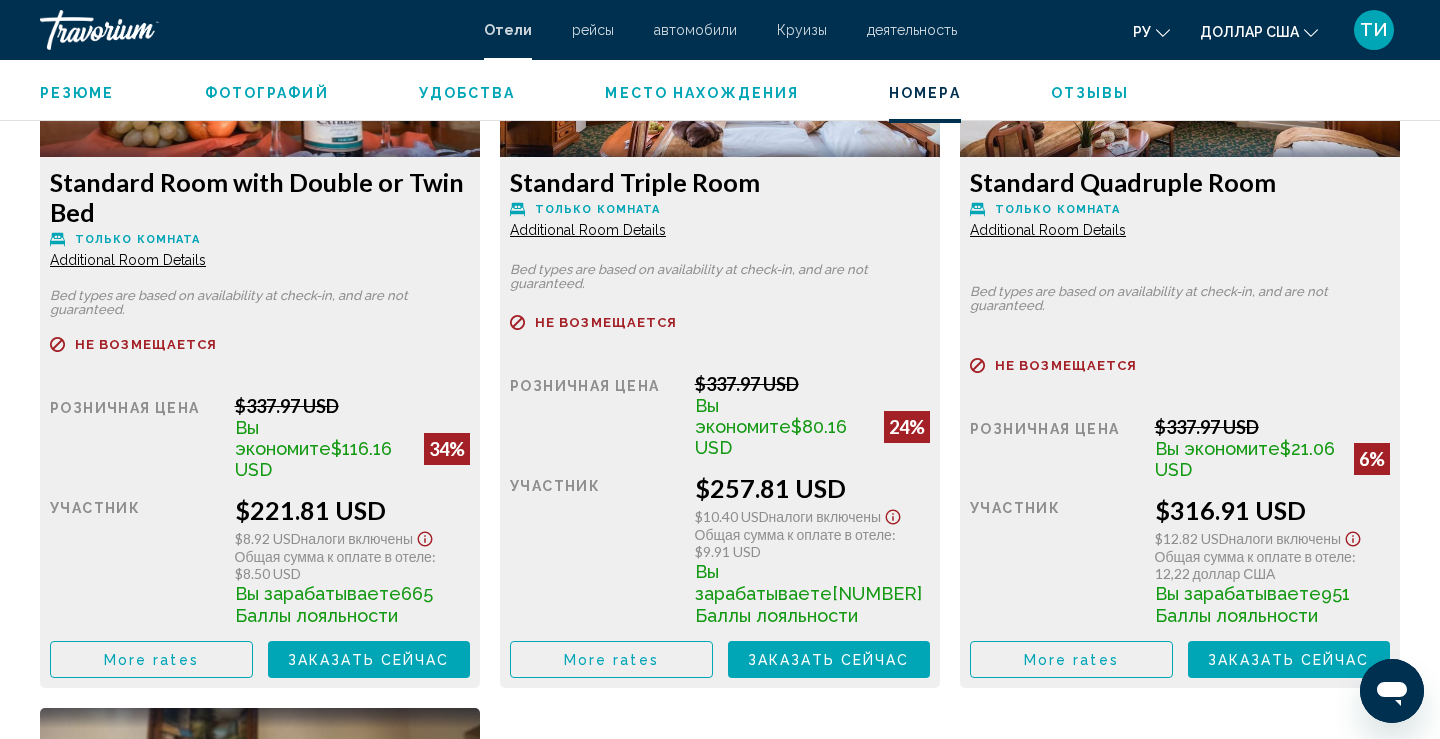 scroll, scrollTop: 2926, scrollLeft: 0, axis: vertical 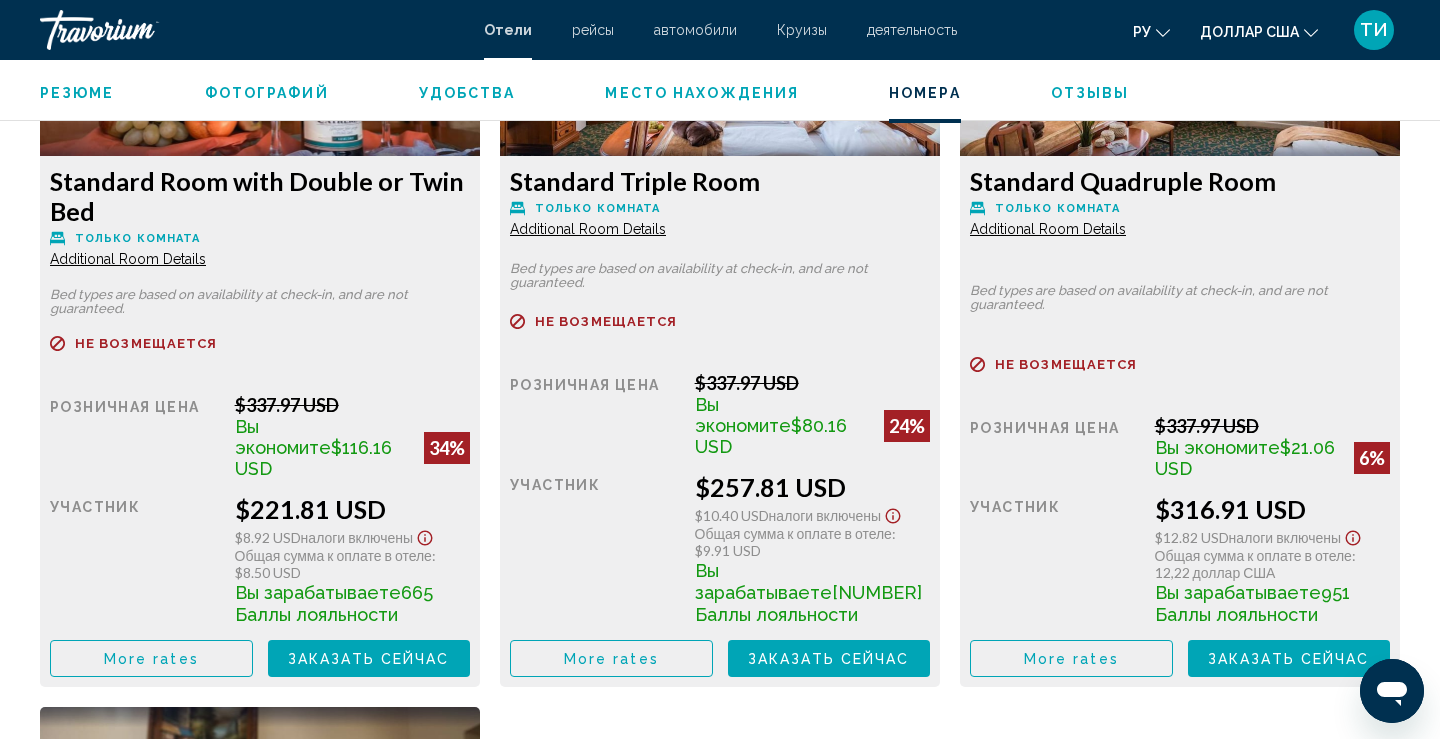 click on "Заказать сейчас" at bounding box center [369, 659] 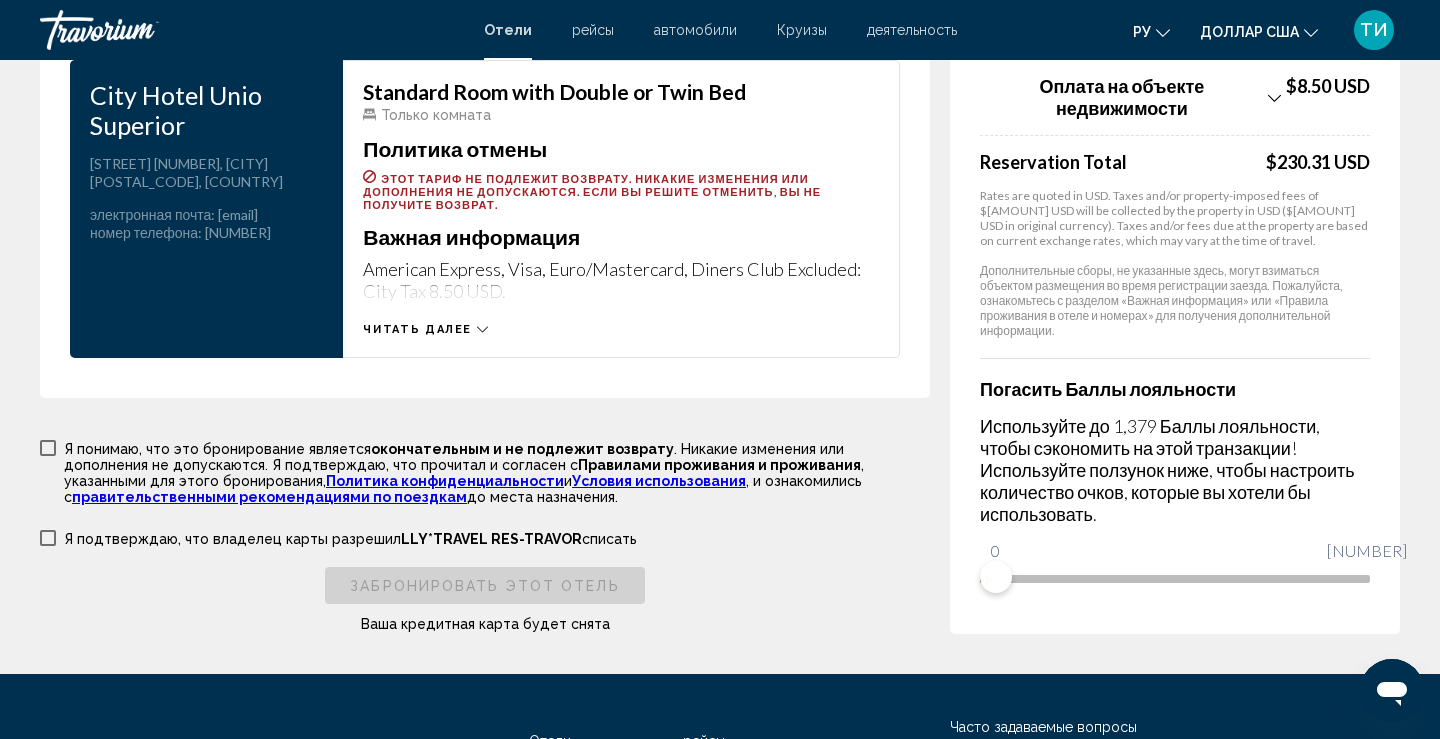 scroll, scrollTop: 3063, scrollLeft: 0, axis: vertical 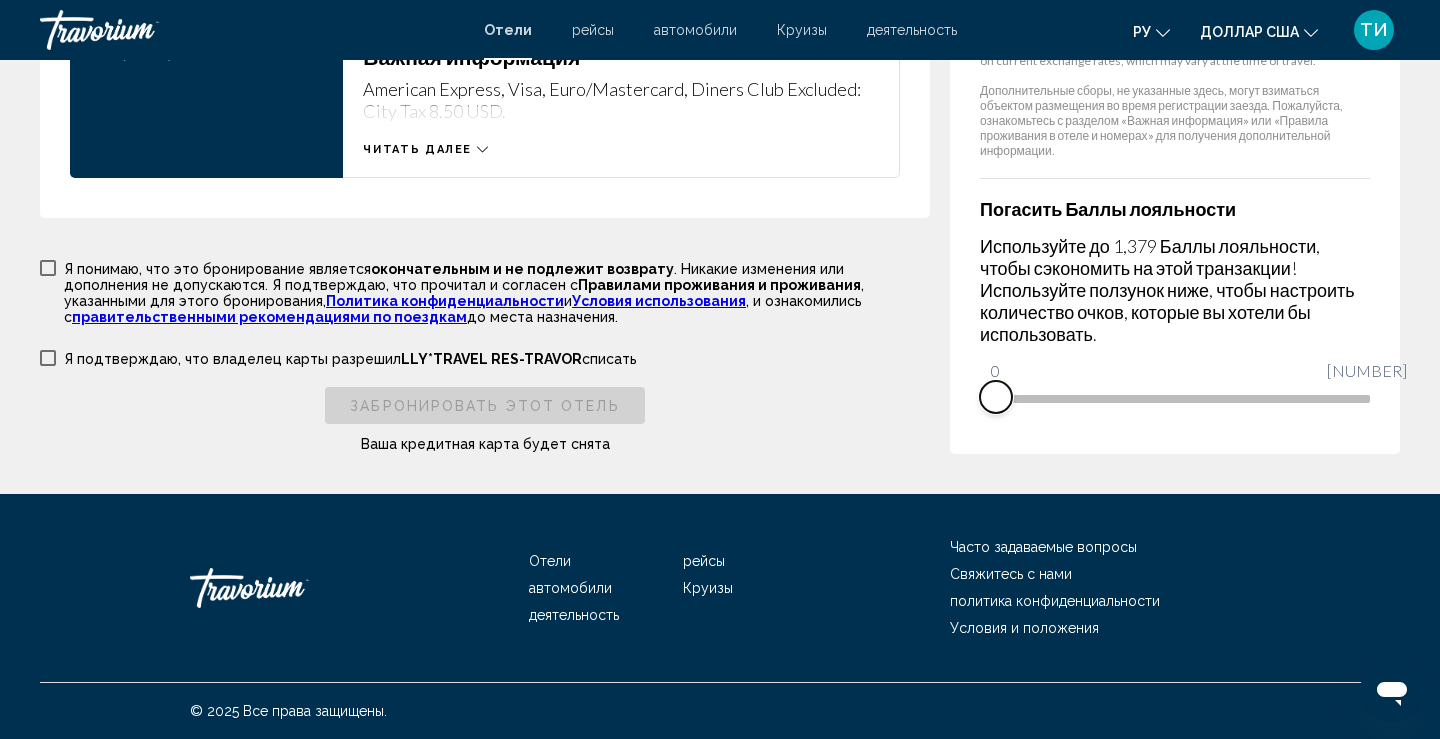 click at bounding box center [1175, 399] 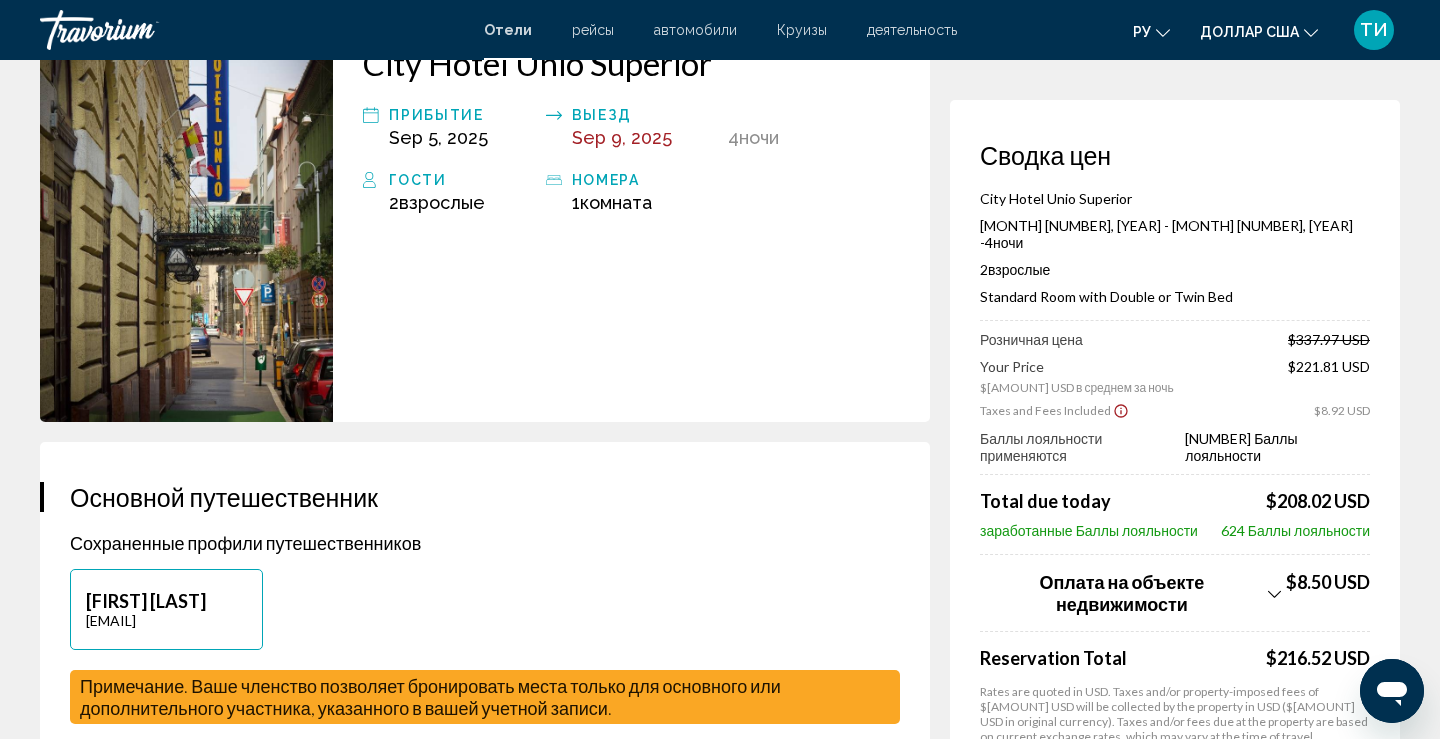 scroll, scrollTop: 0, scrollLeft: 0, axis: both 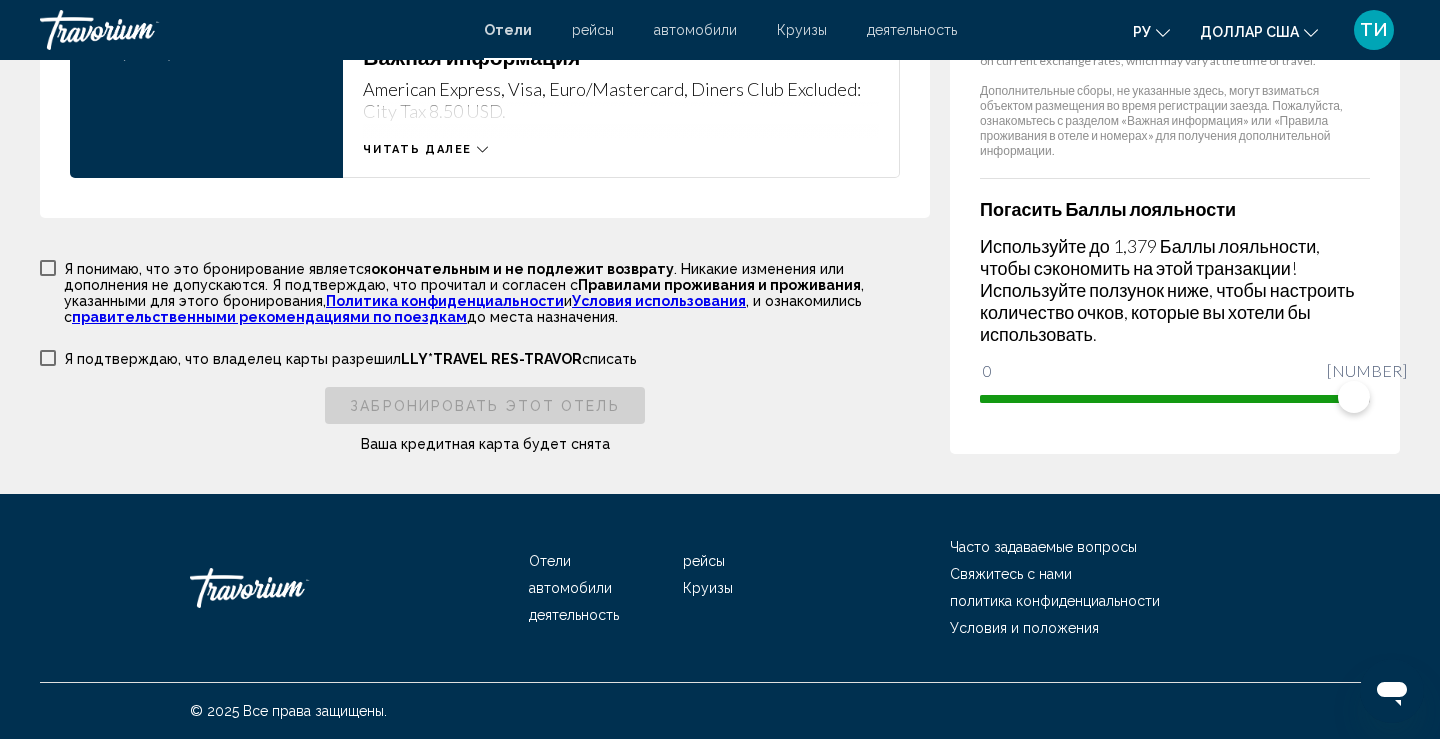 click 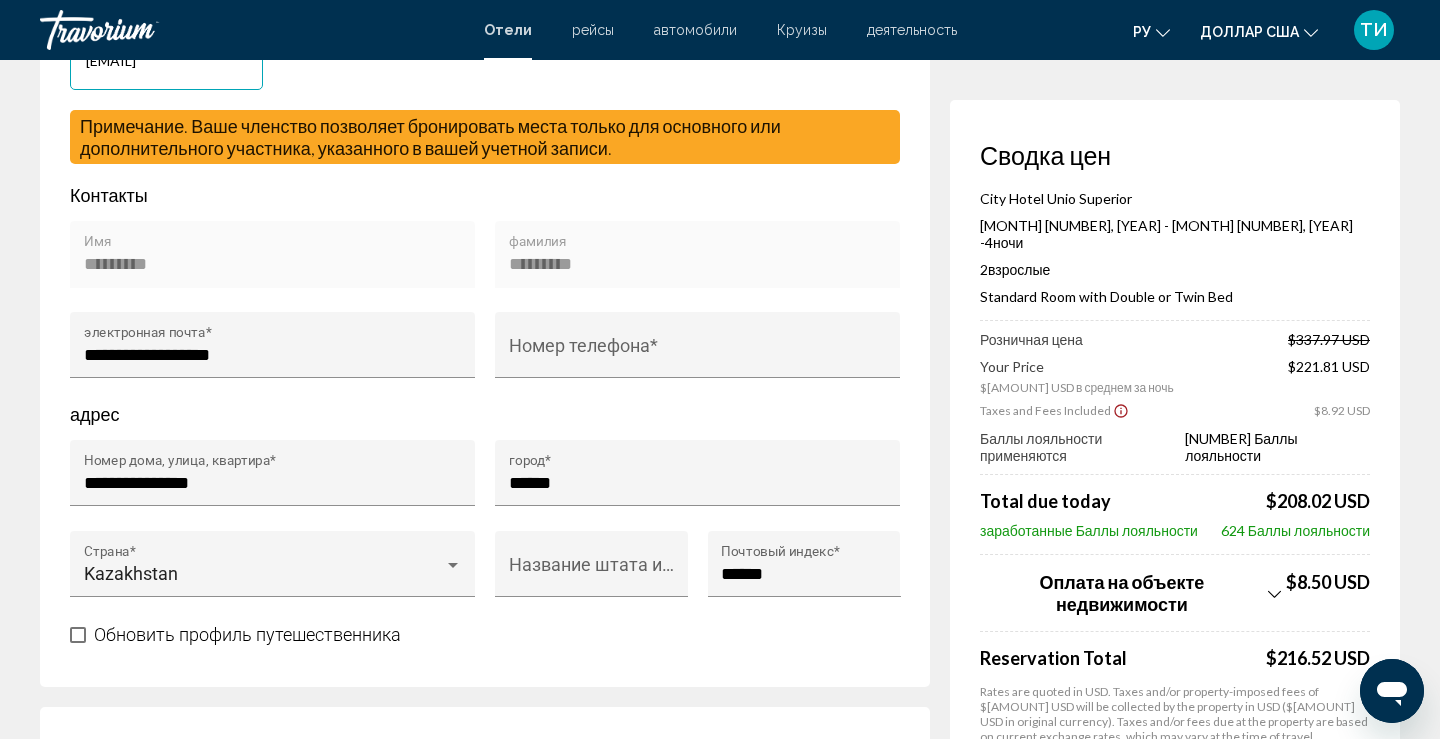 scroll, scrollTop: 703, scrollLeft: 0, axis: vertical 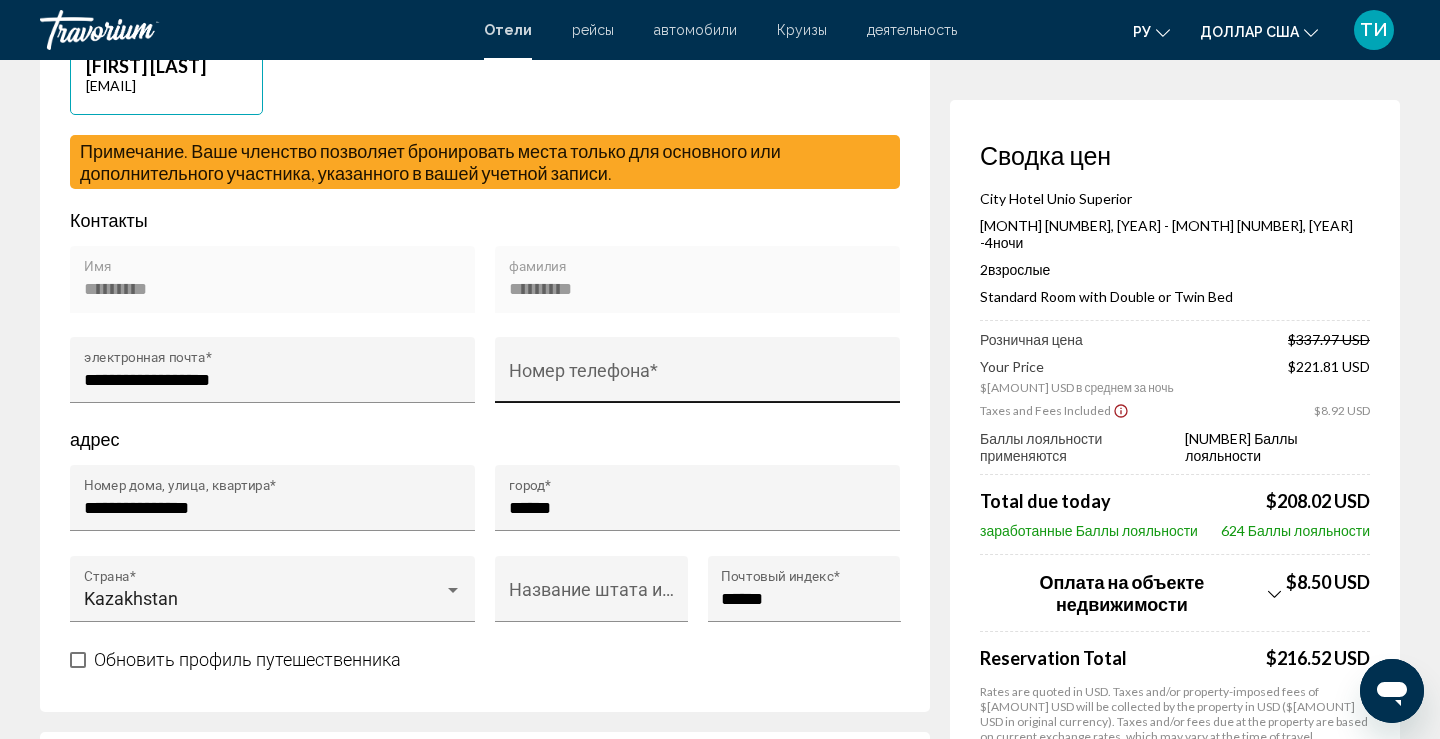 click on "Номер телефона  *" at bounding box center (698, 380) 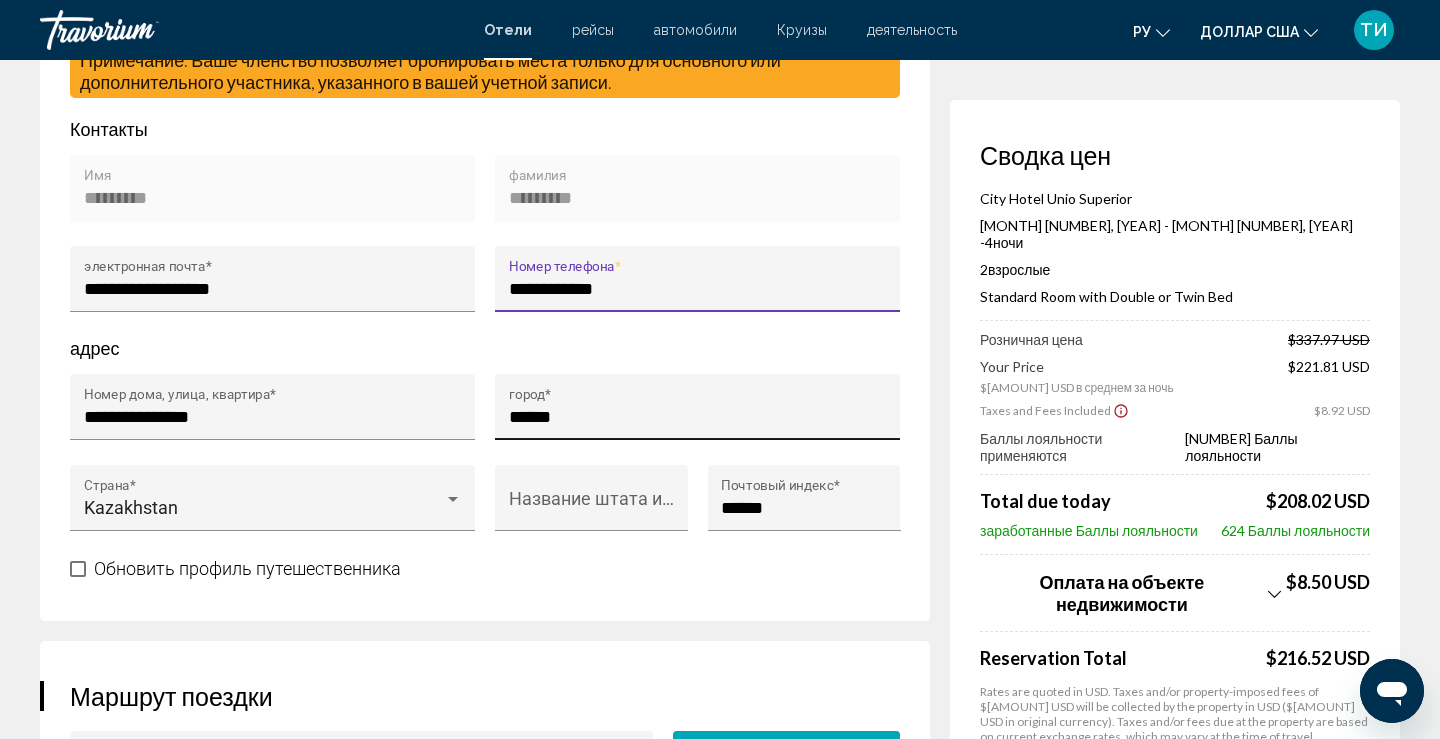 scroll, scrollTop: 799, scrollLeft: 0, axis: vertical 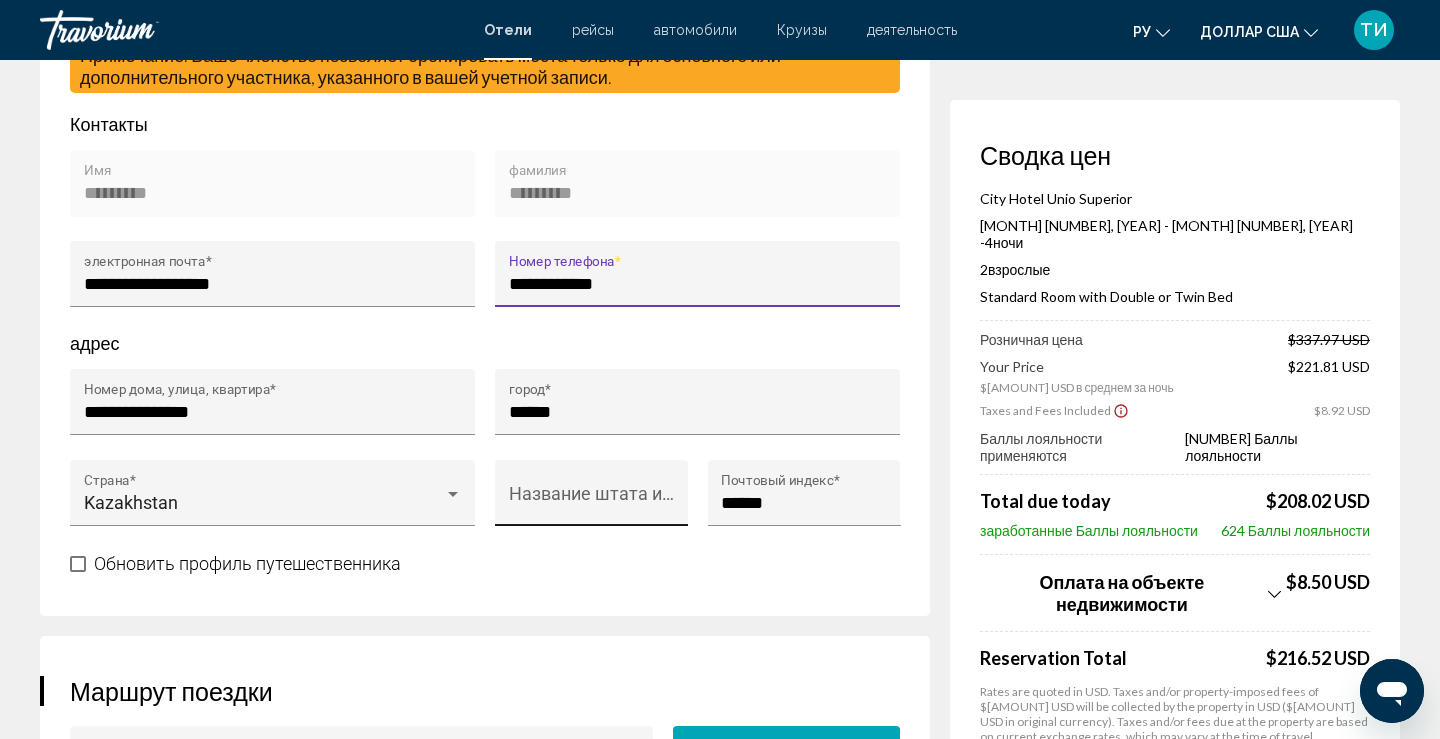 type on "**********" 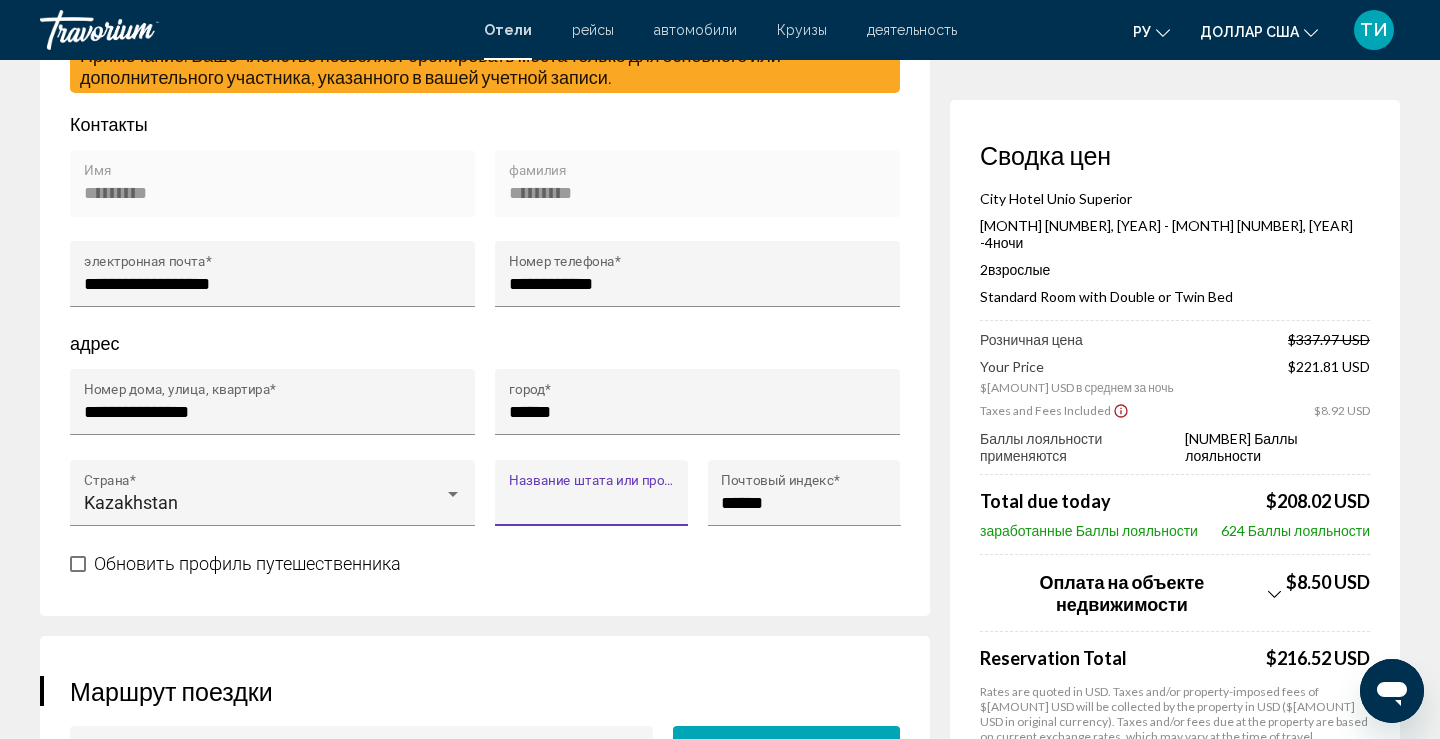 type on "******" 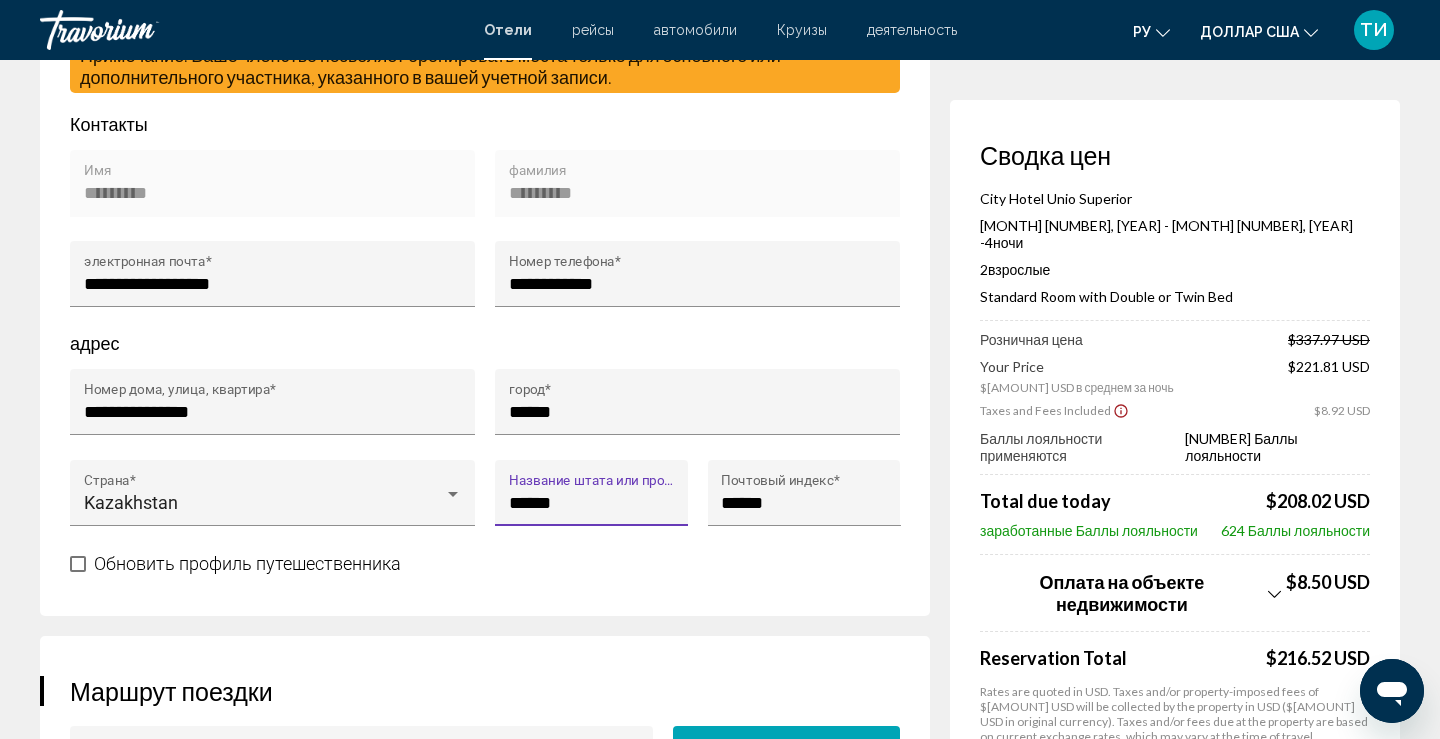 type on "**********" 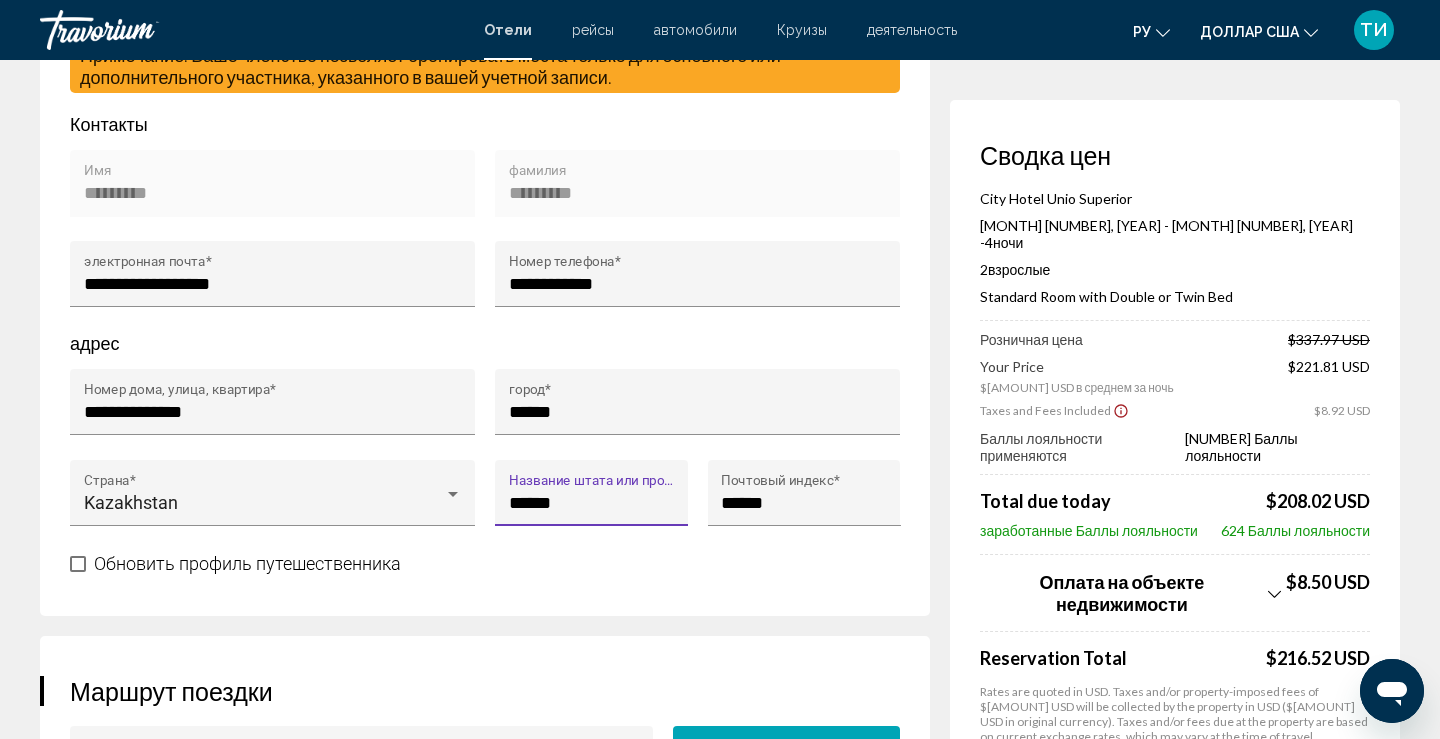 type on "******" 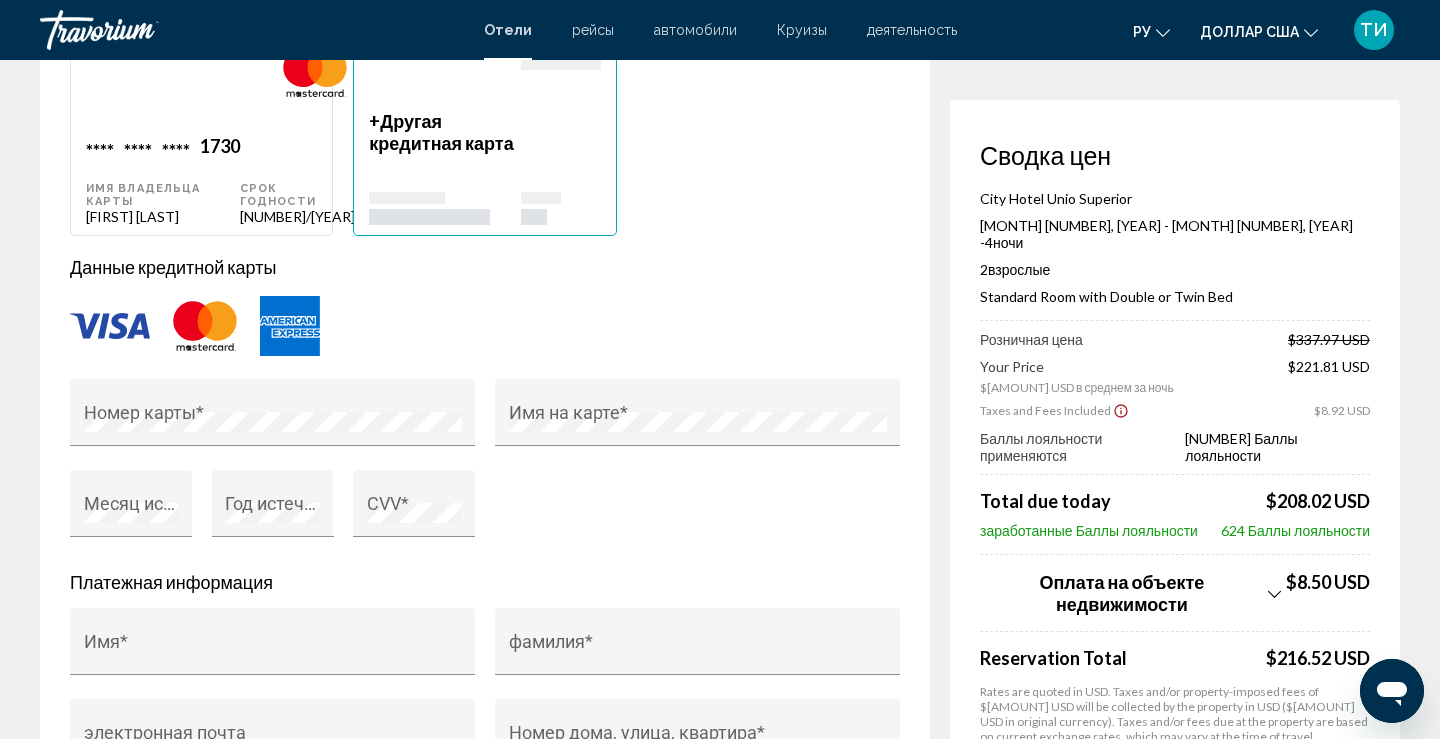 scroll, scrollTop: 1777, scrollLeft: 0, axis: vertical 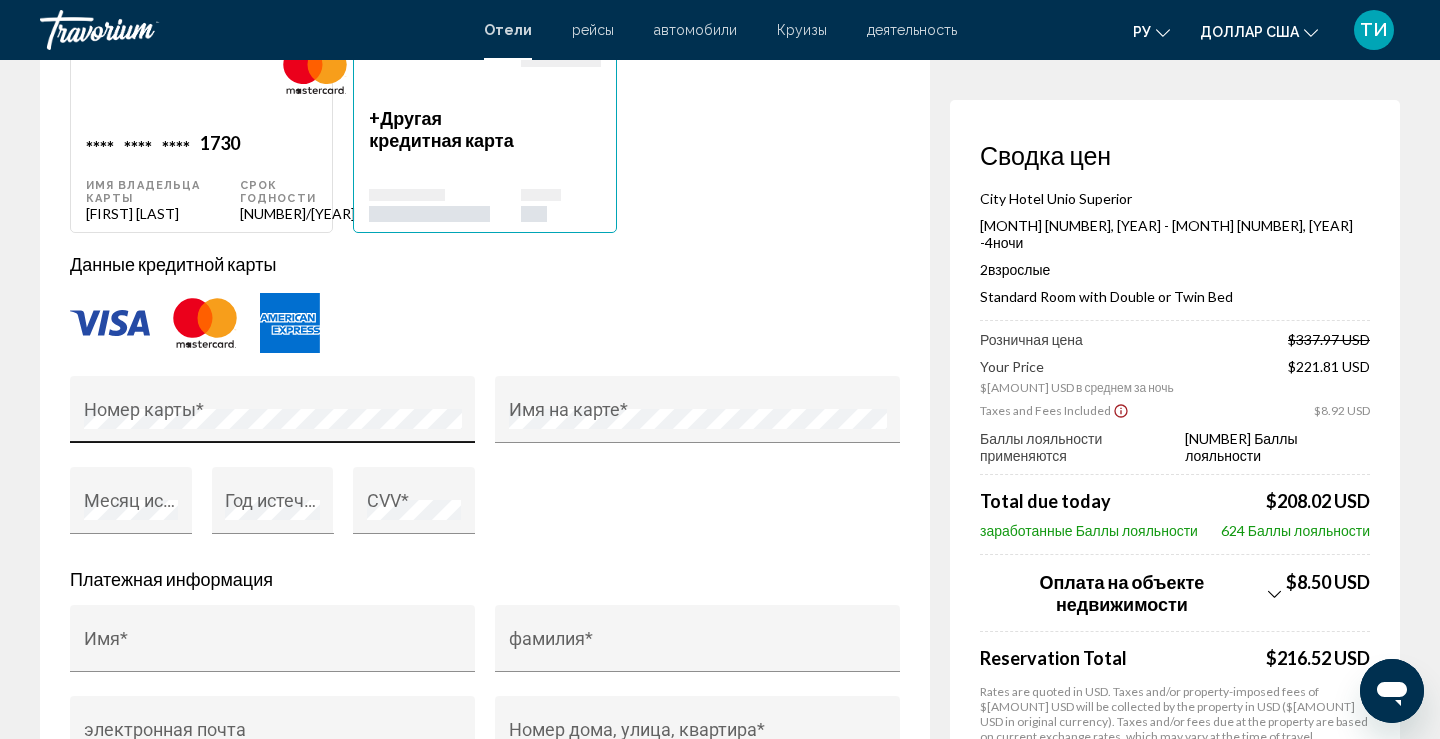 click on "Номер карты  *" at bounding box center [273, 415] 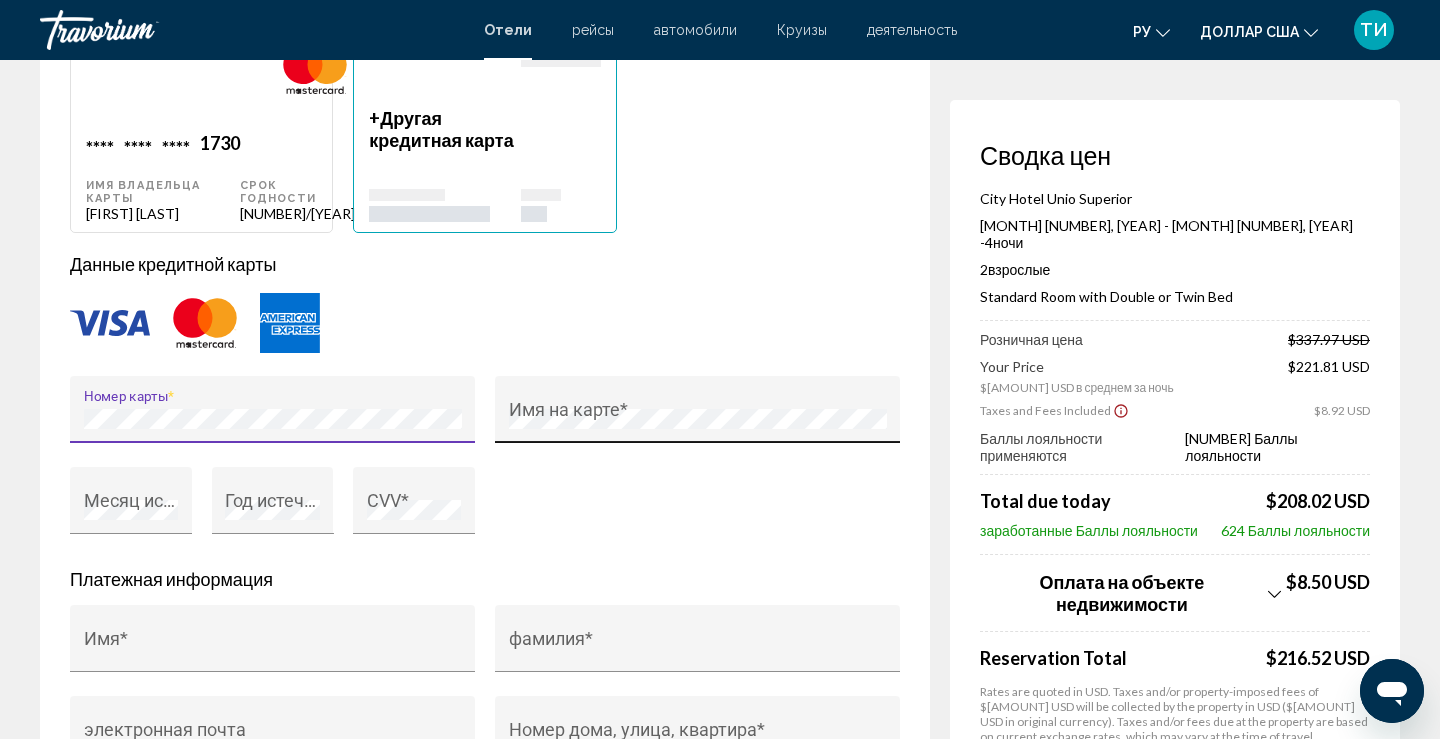 click on "Имя на карте  *" at bounding box center [698, 415] 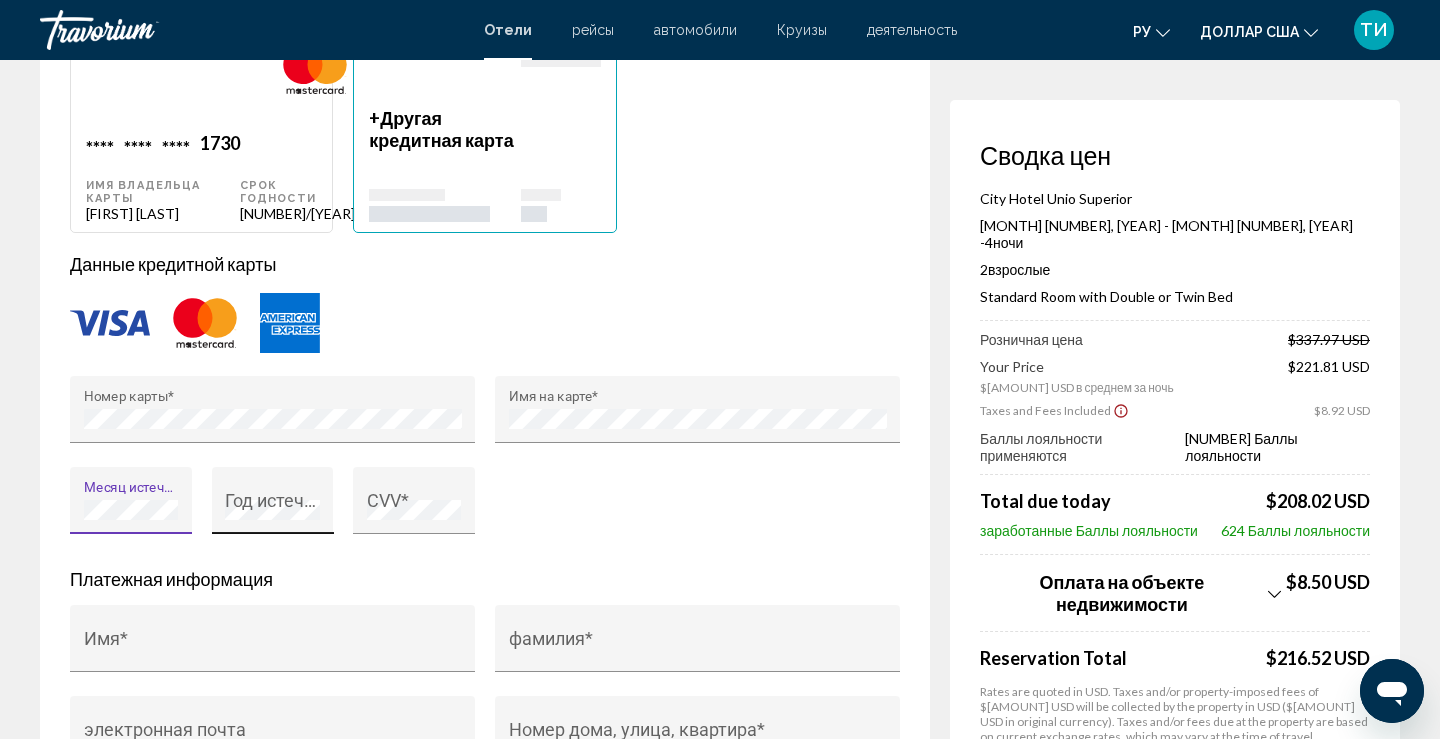 click on "Год истечения  *" at bounding box center [272, 506] 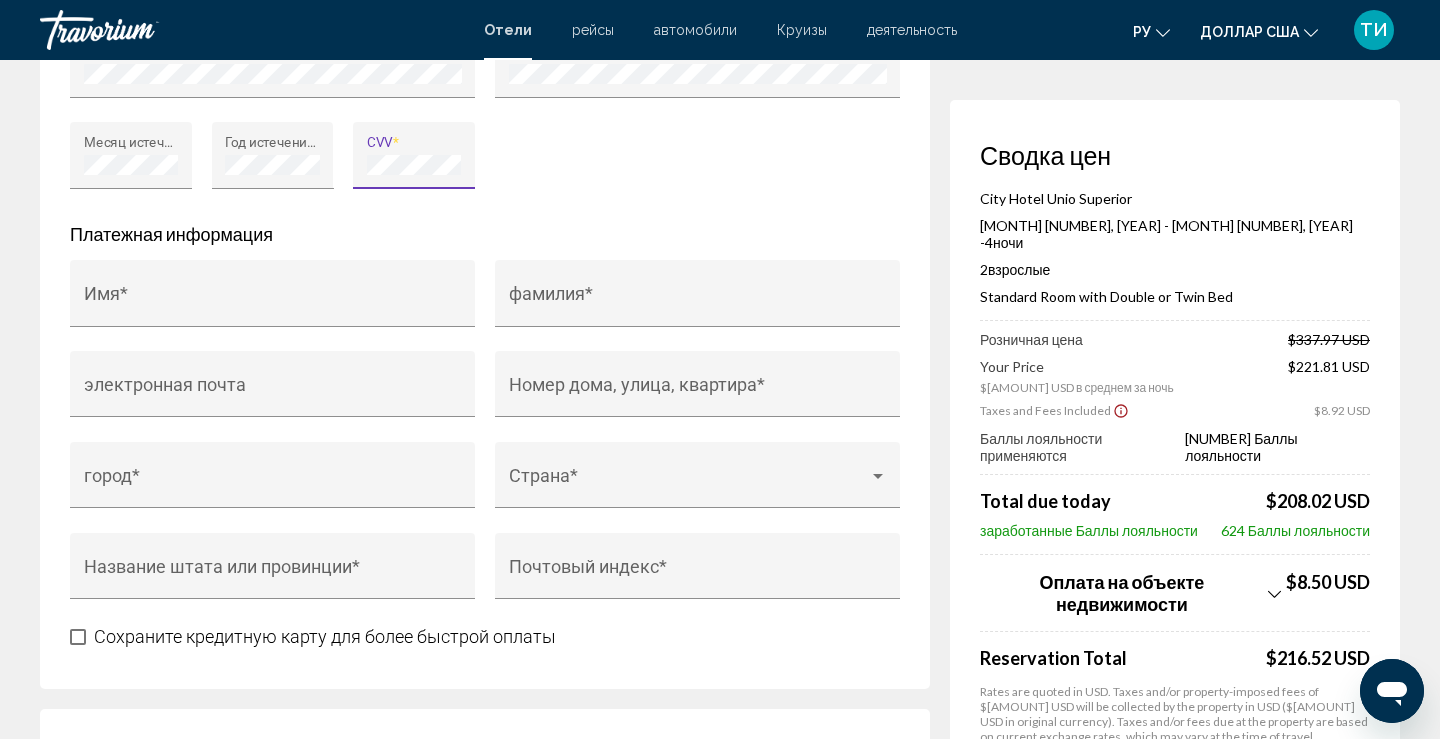 scroll, scrollTop: 2126, scrollLeft: 0, axis: vertical 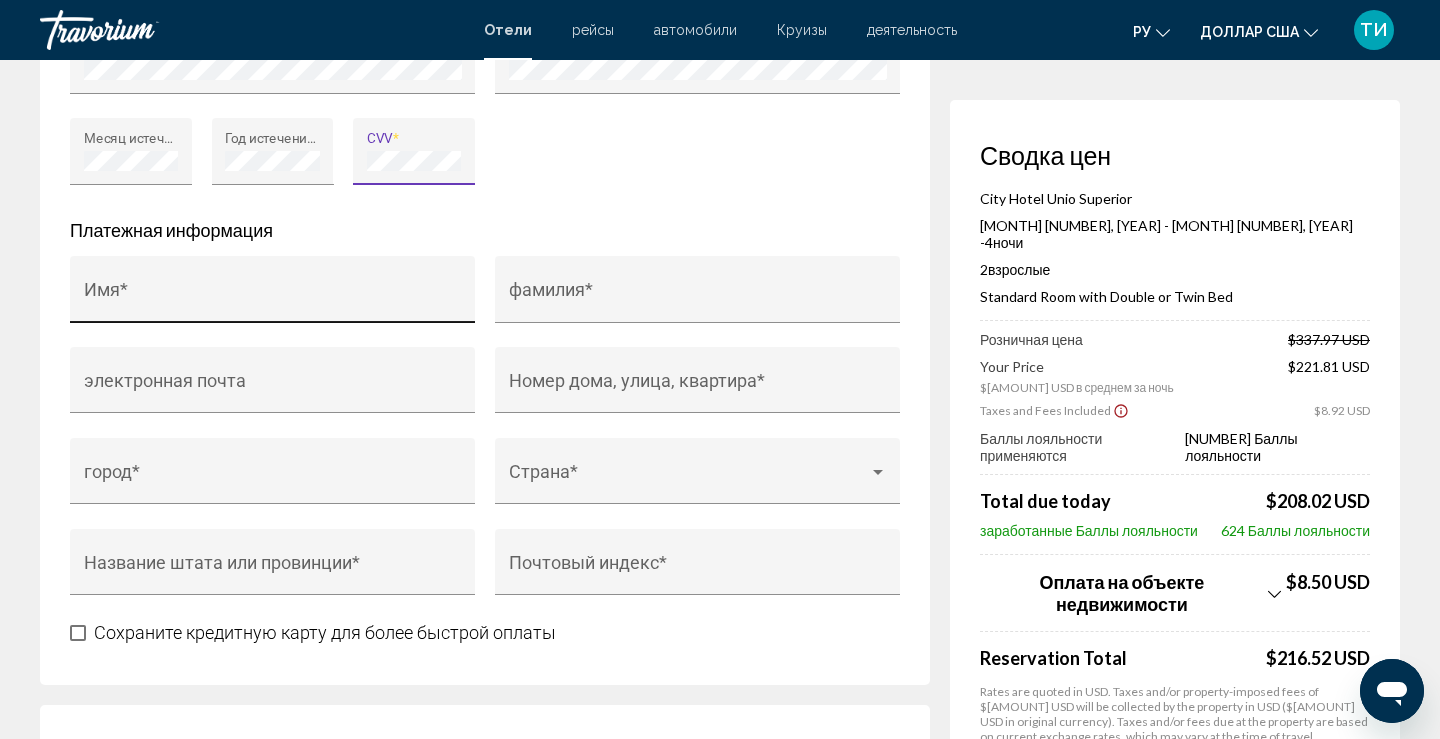 click on "Имя  *" at bounding box center (273, 299) 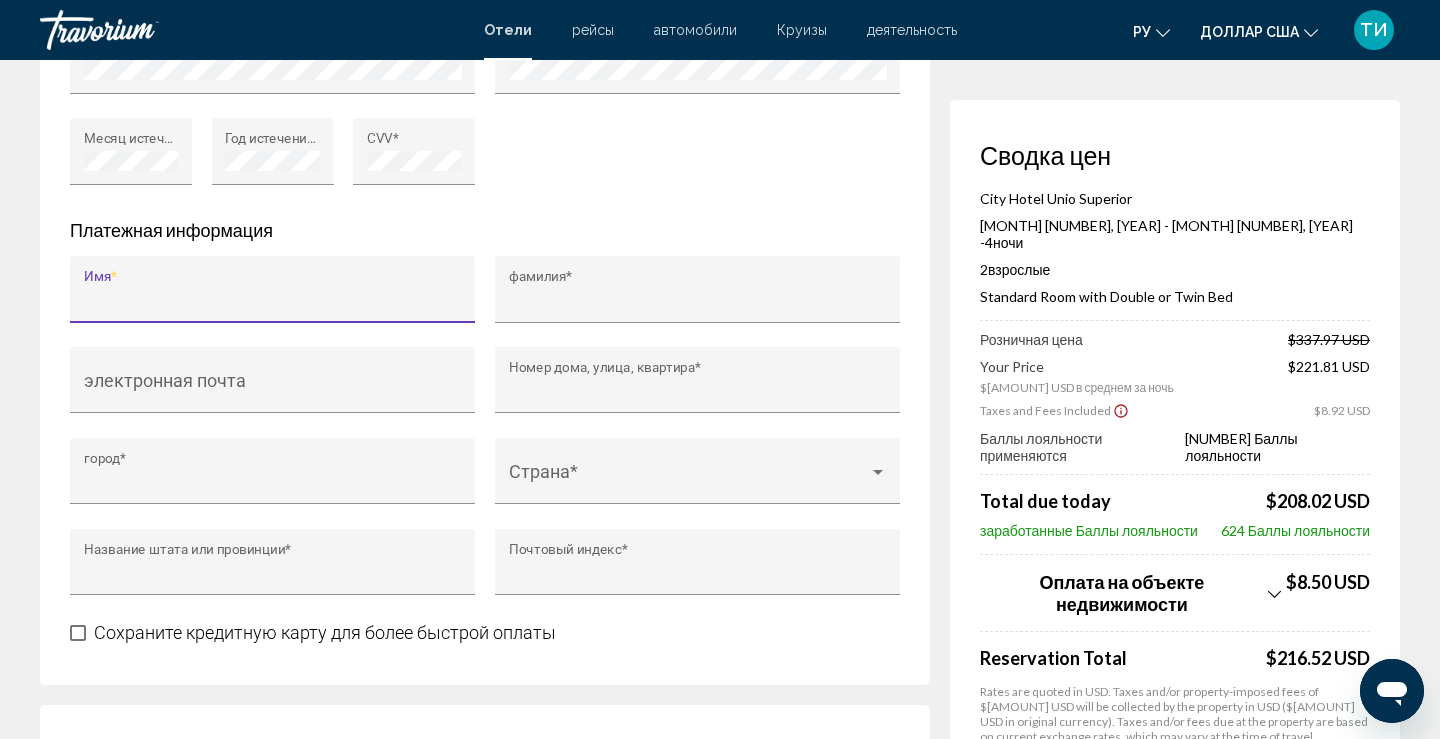 type on "*********" 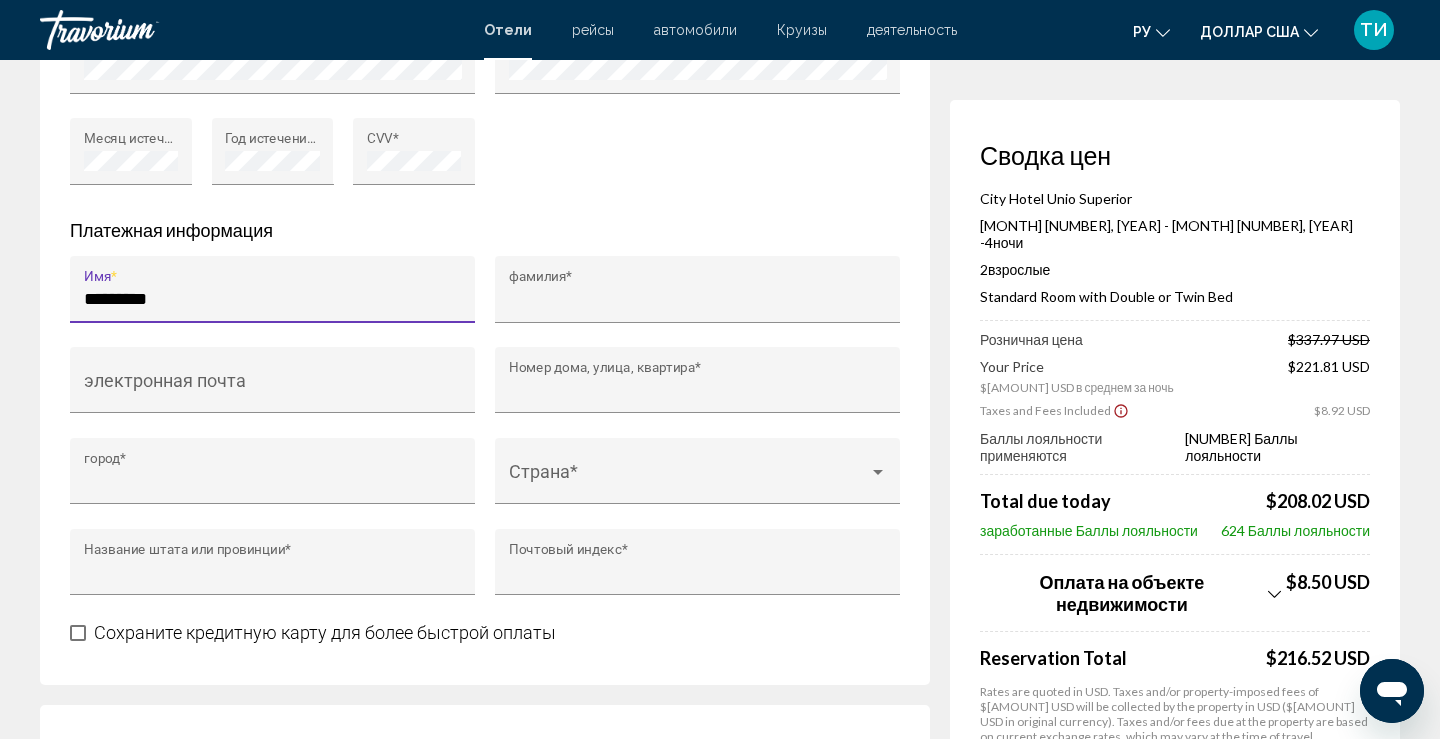 type on "*********" 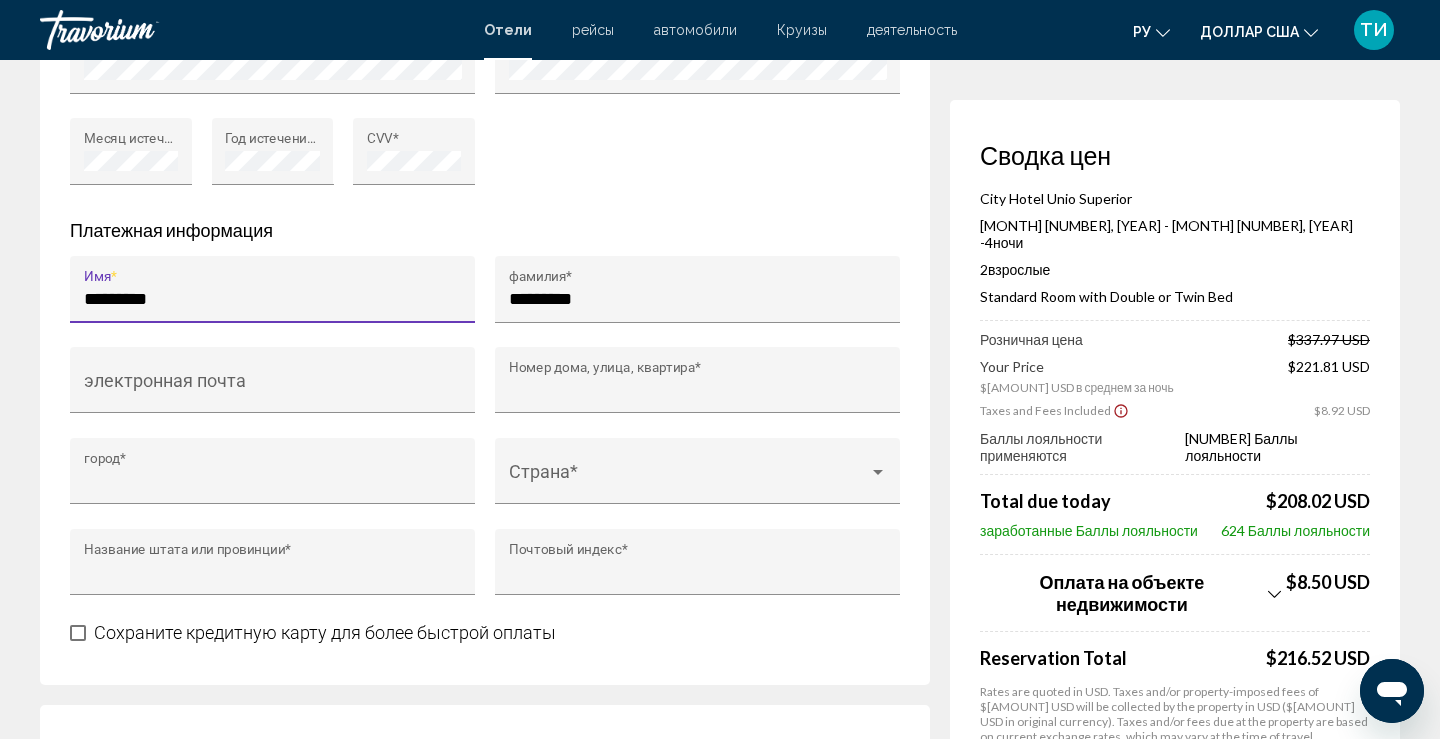 type on "**********" 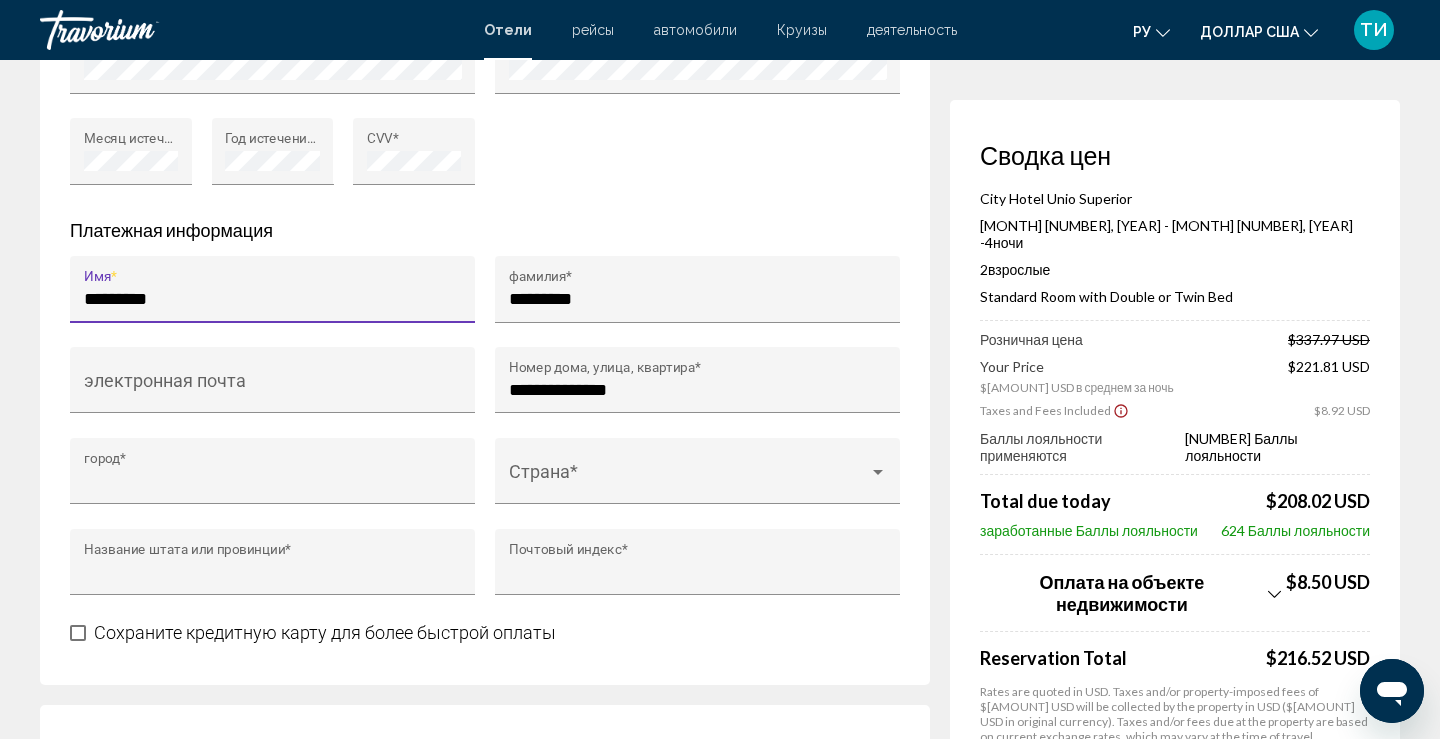 type on "******" 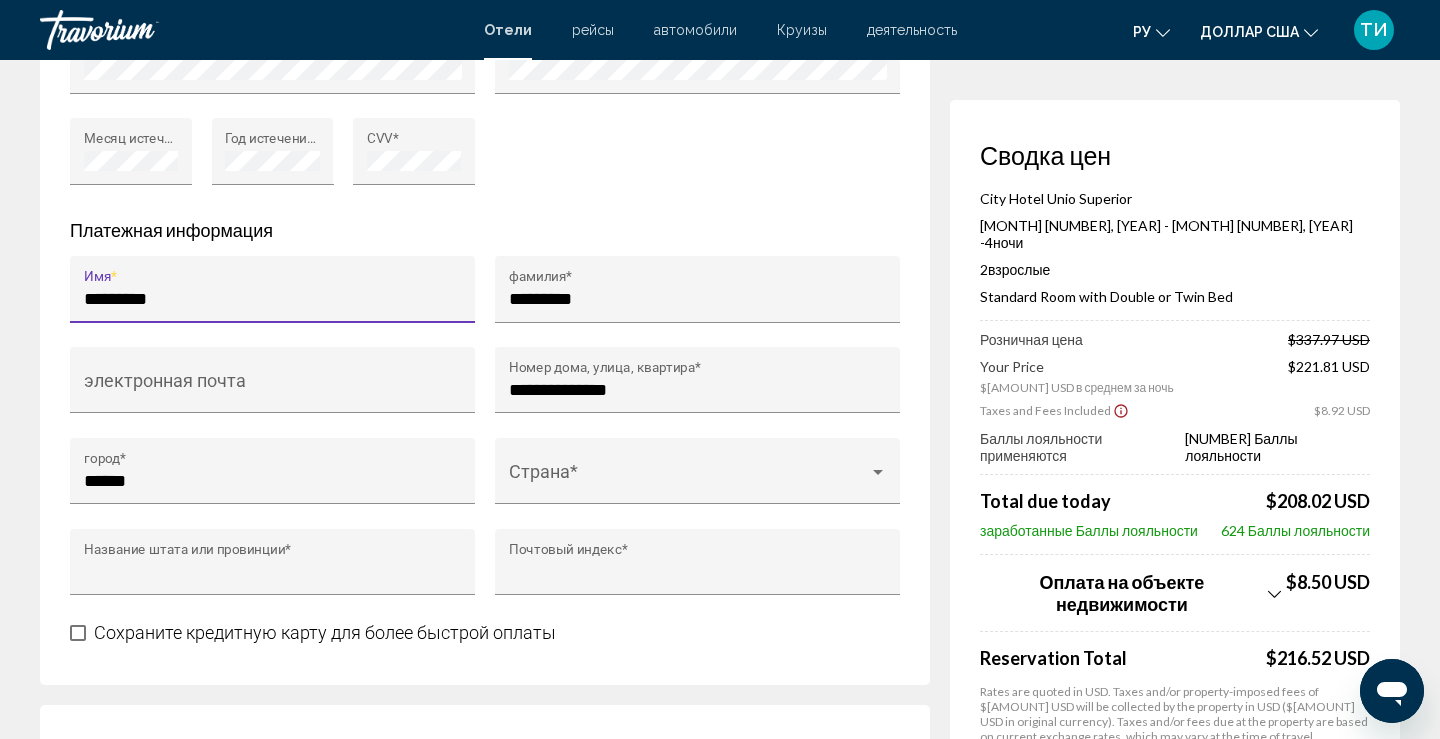 type on "******" 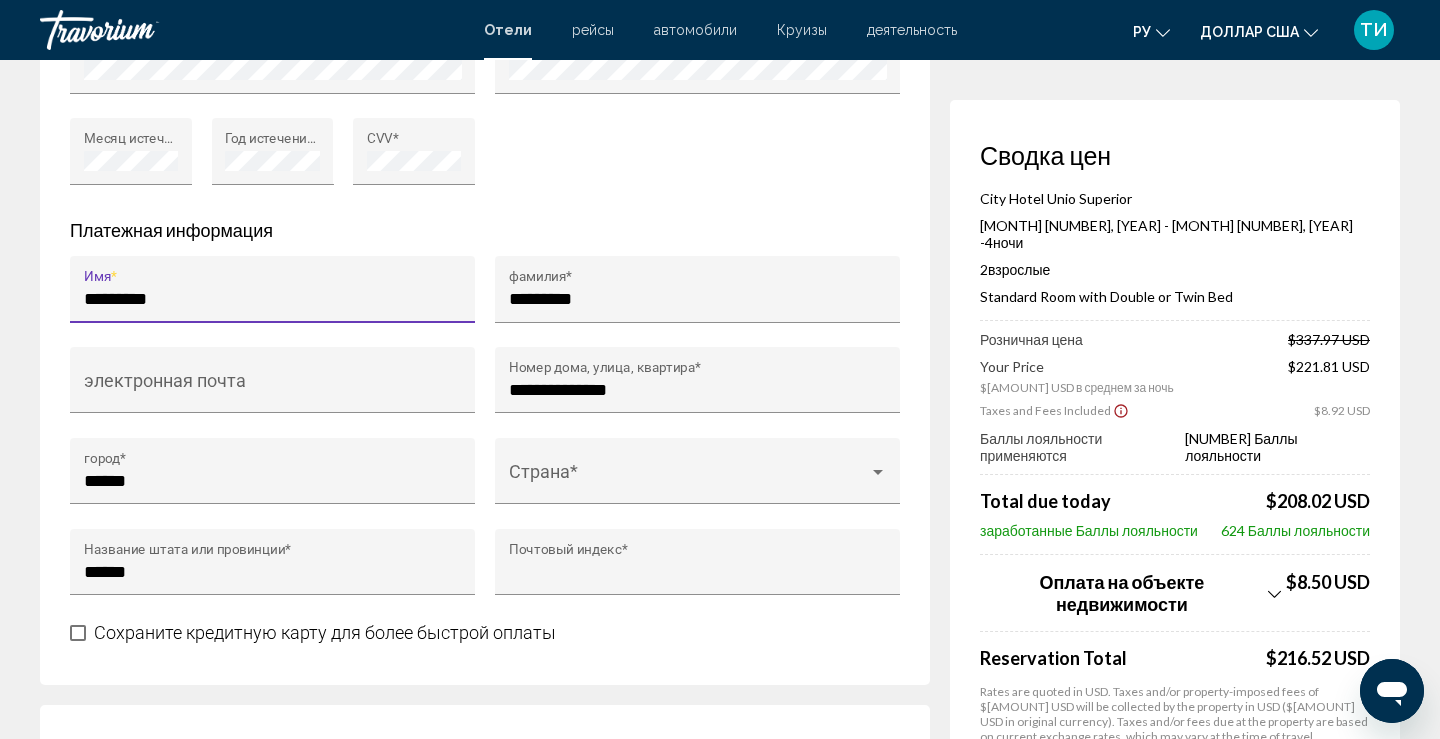 type on "******" 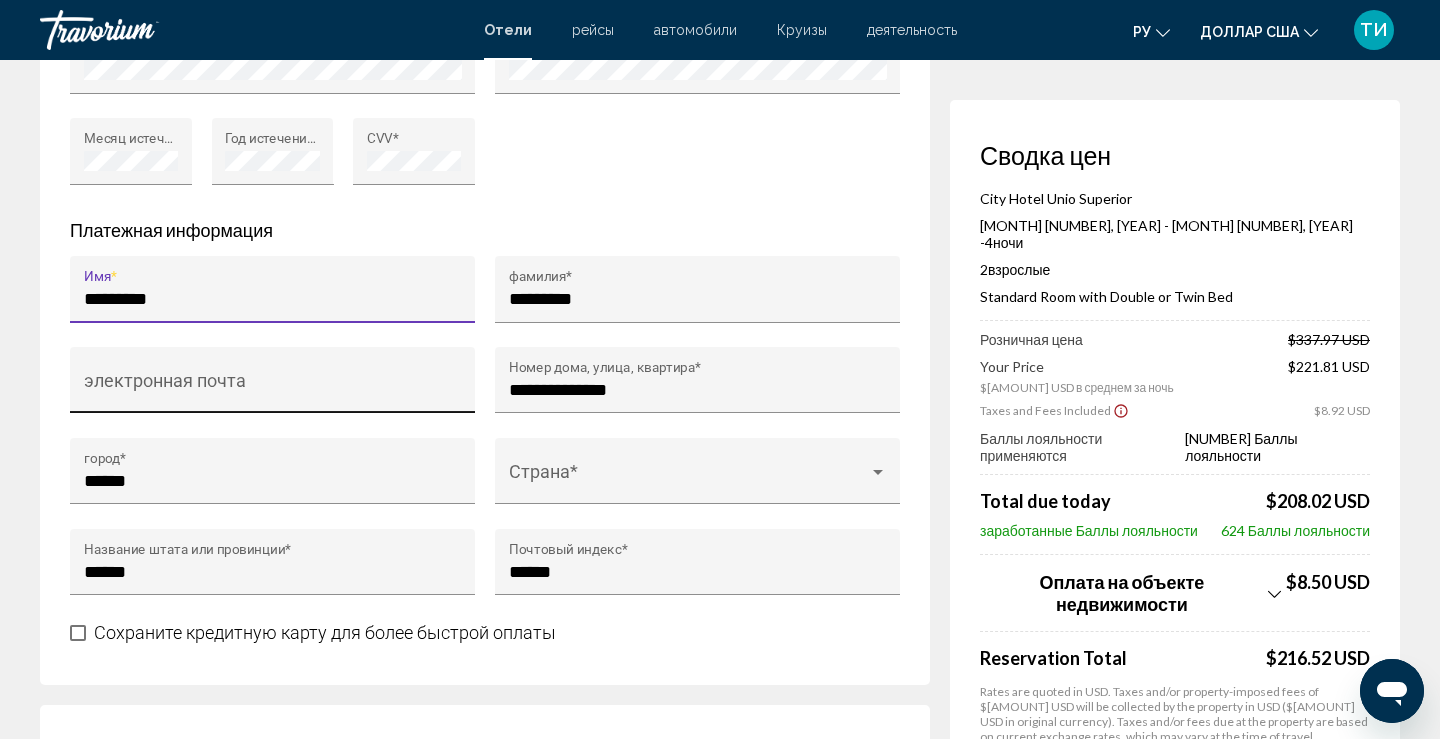 click on "электронная почта" at bounding box center (273, 386) 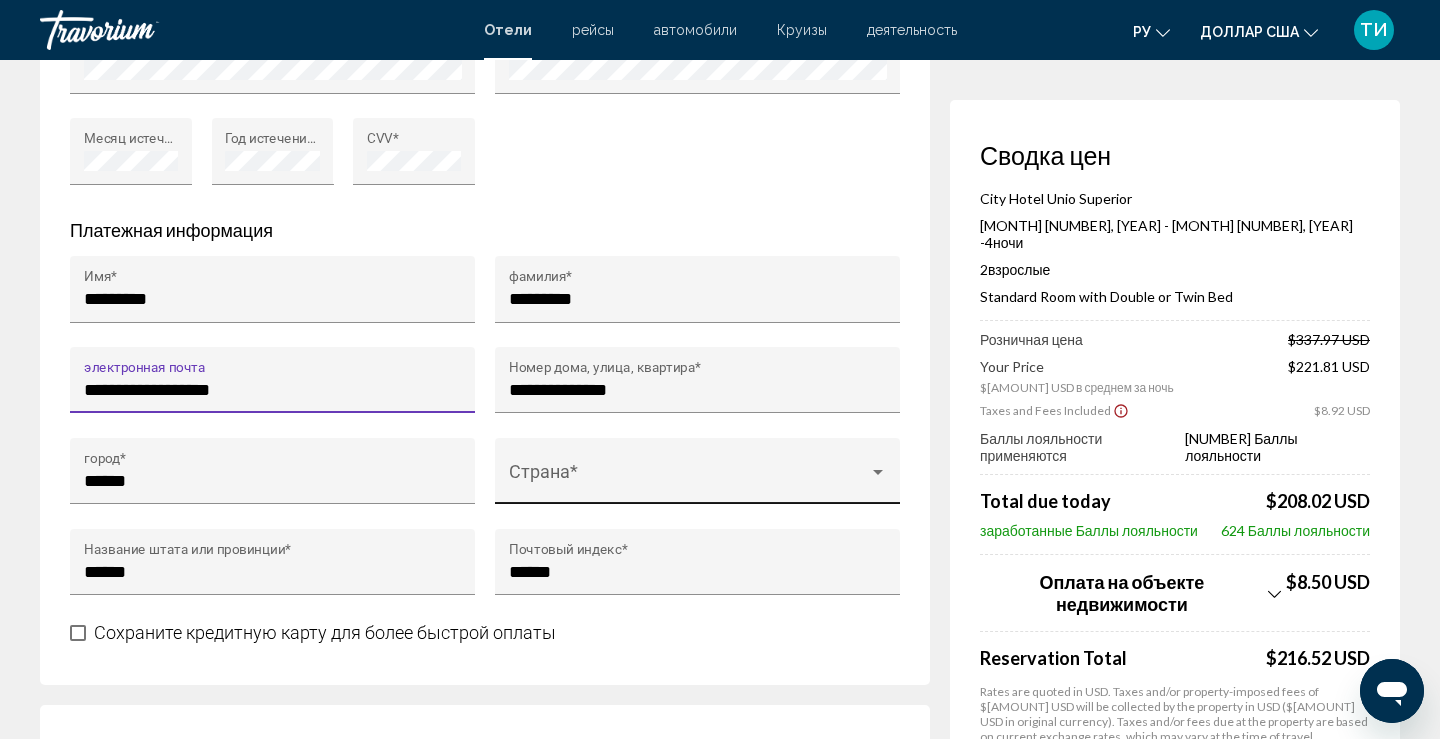 type on "**********" 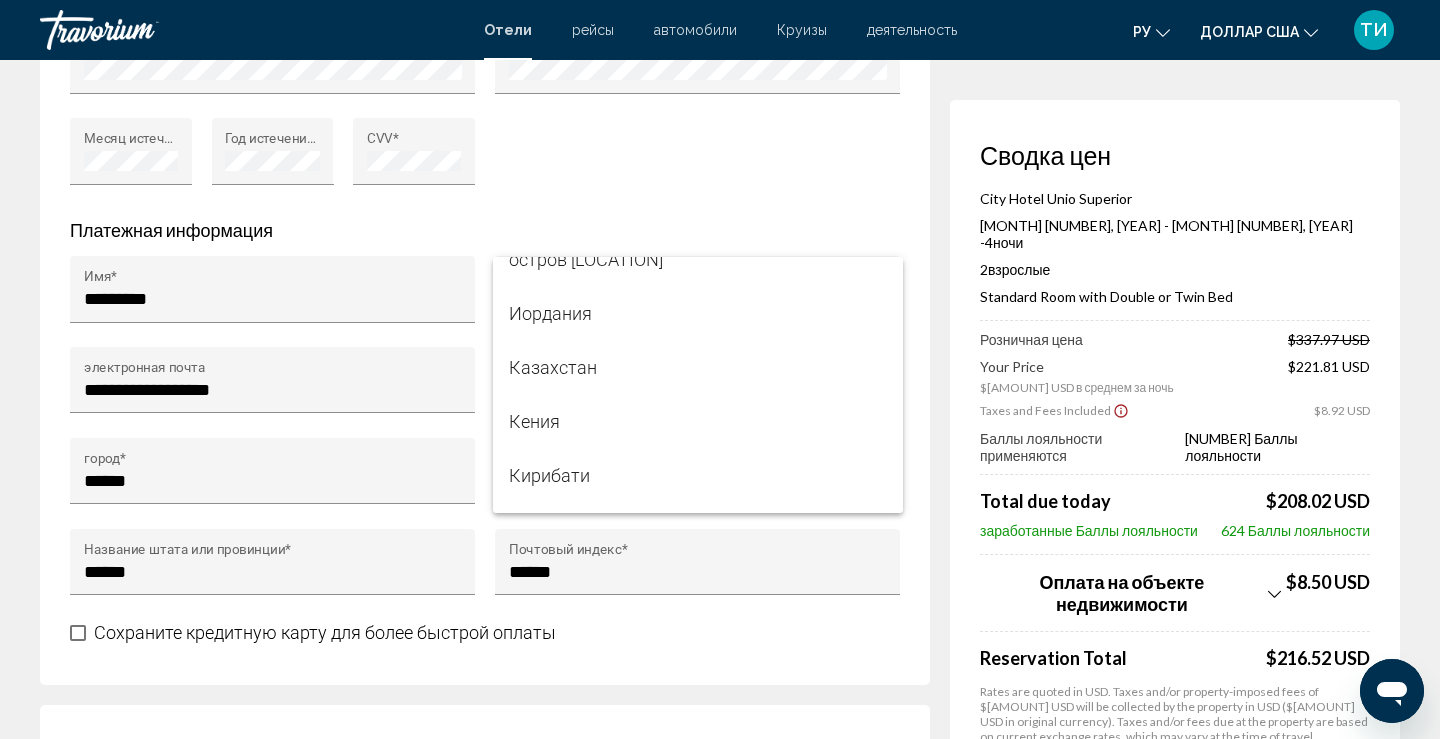 scroll, scrollTop: 6186, scrollLeft: 0, axis: vertical 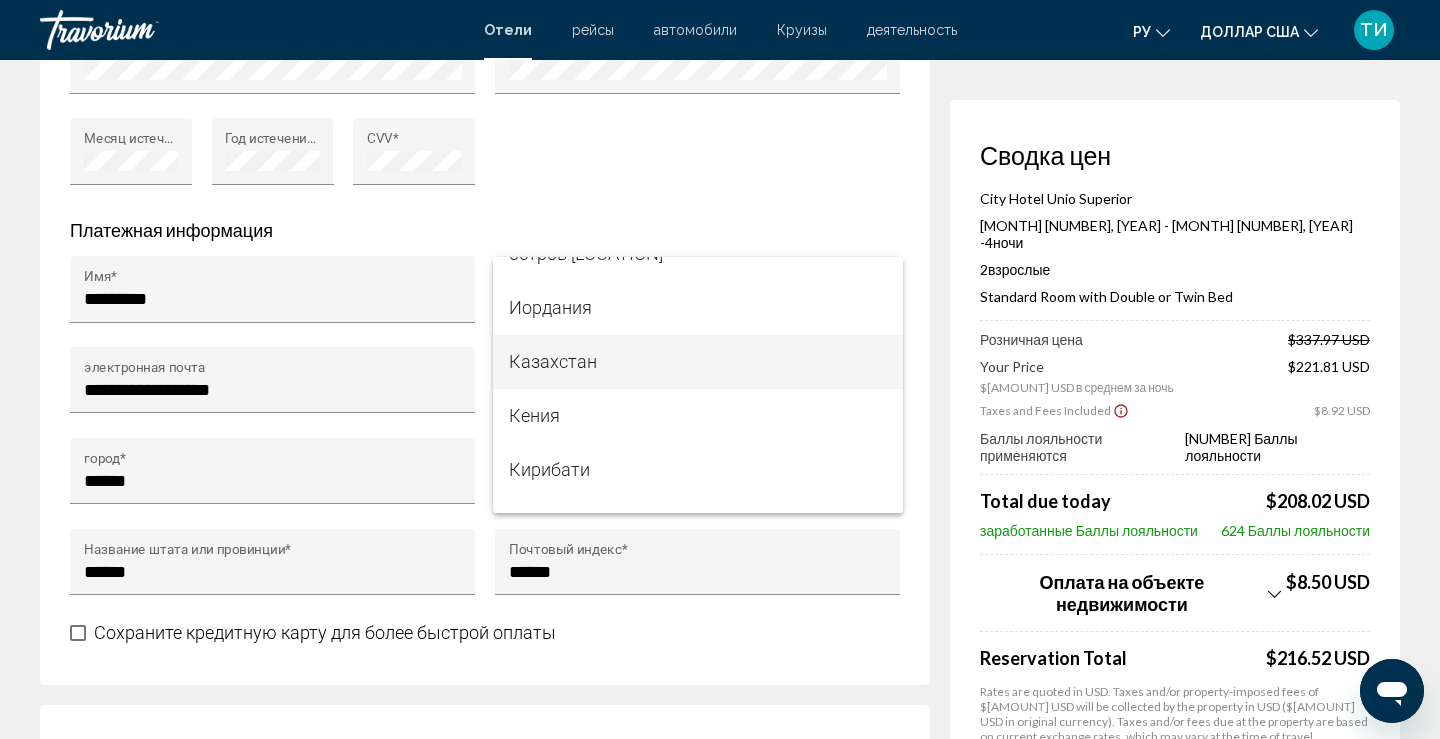 click on "Казахстан" at bounding box center (698, 362) 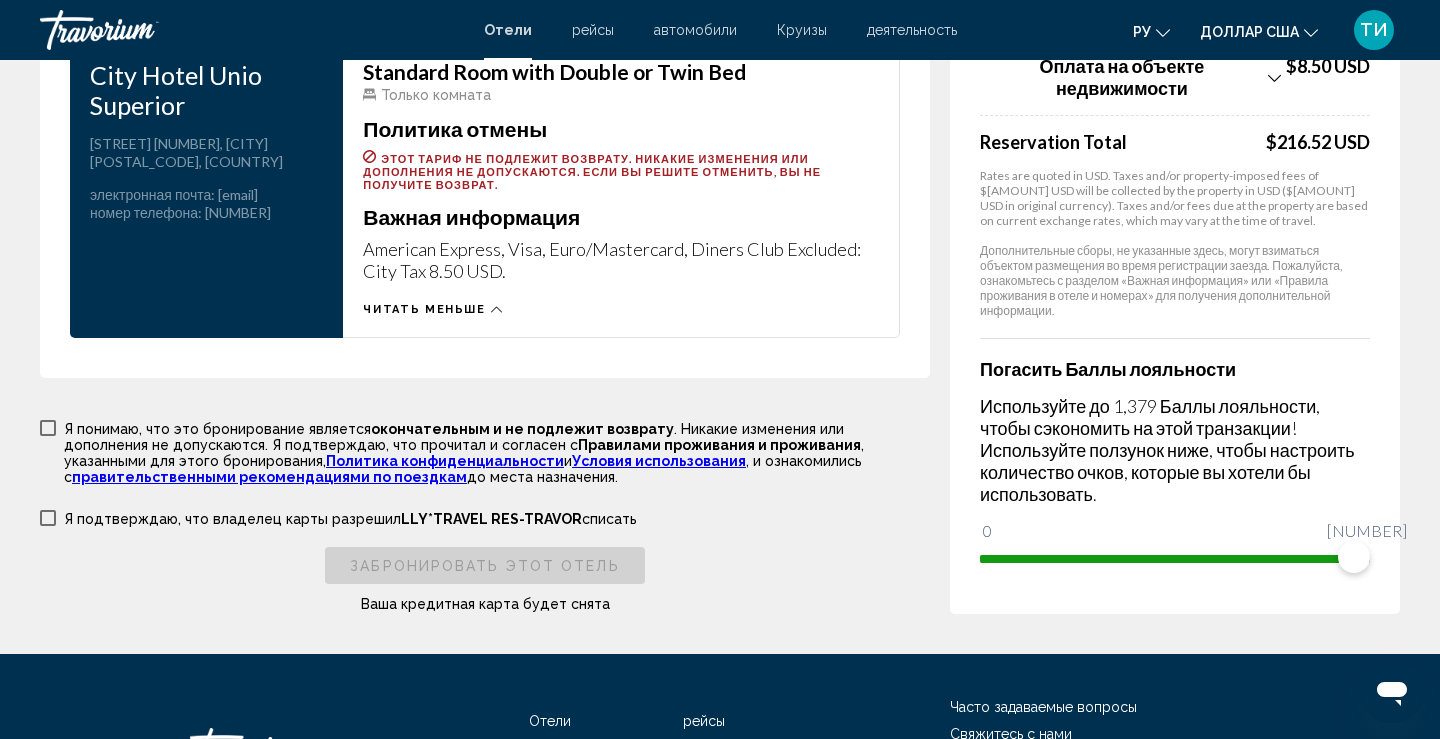scroll, scrollTop: 2885, scrollLeft: 0, axis: vertical 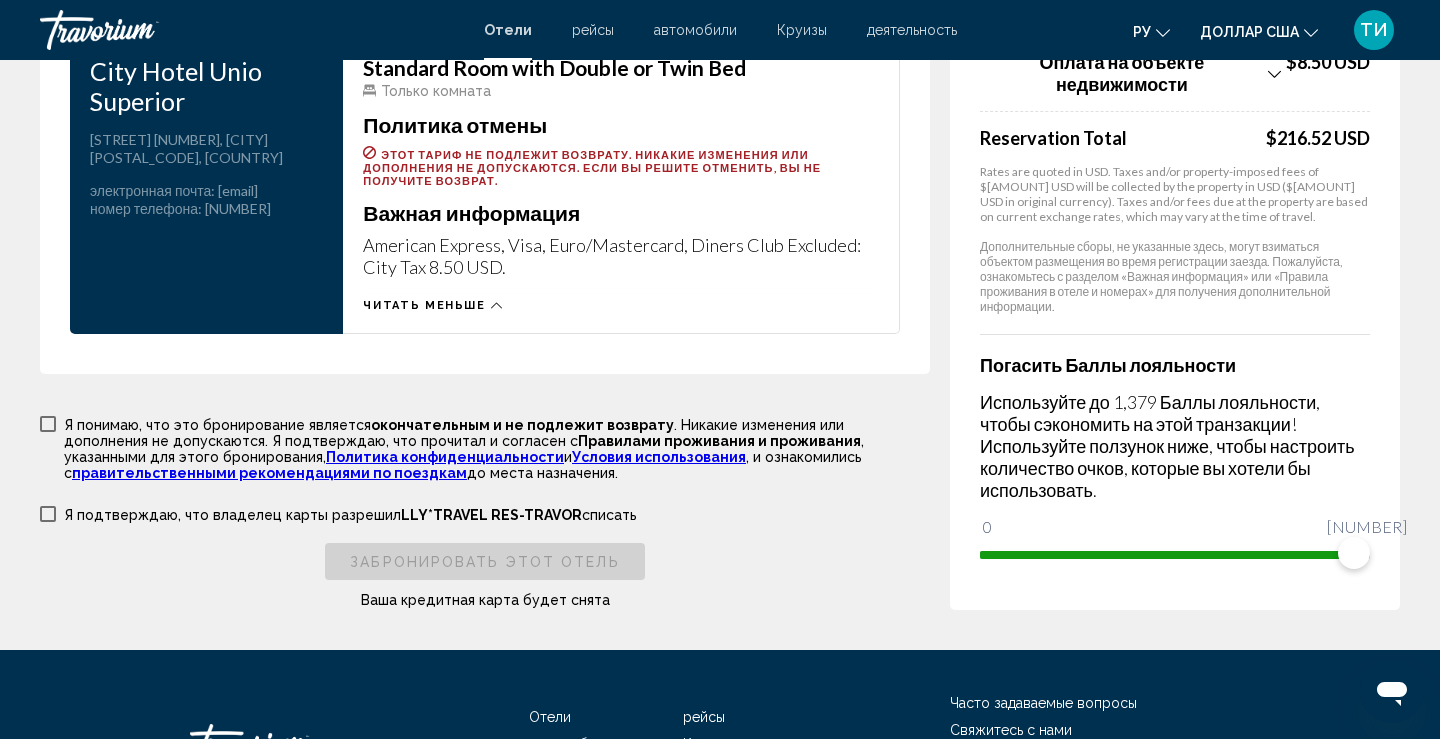 click at bounding box center (48, 424) 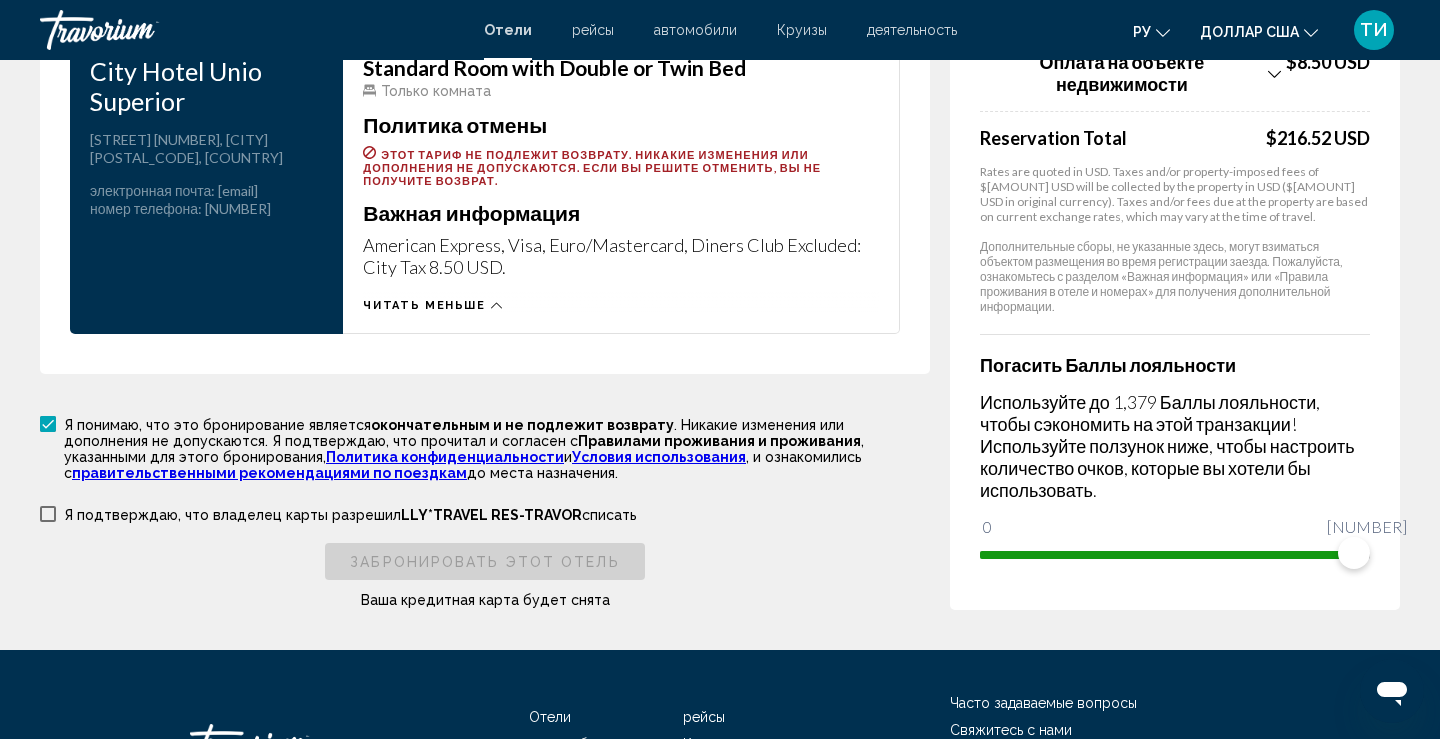 click at bounding box center (48, 514) 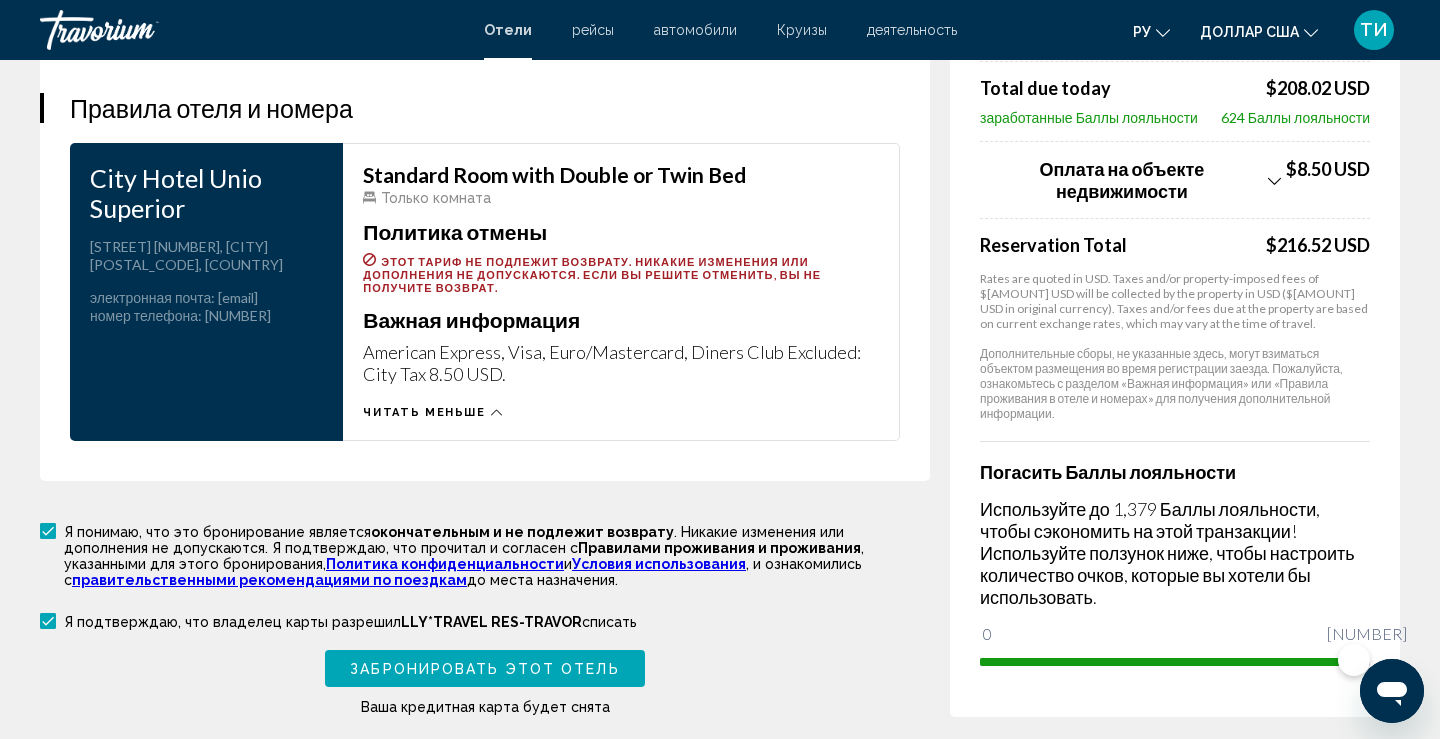 scroll, scrollTop: 3063, scrollLeft: 0, axis: vertical 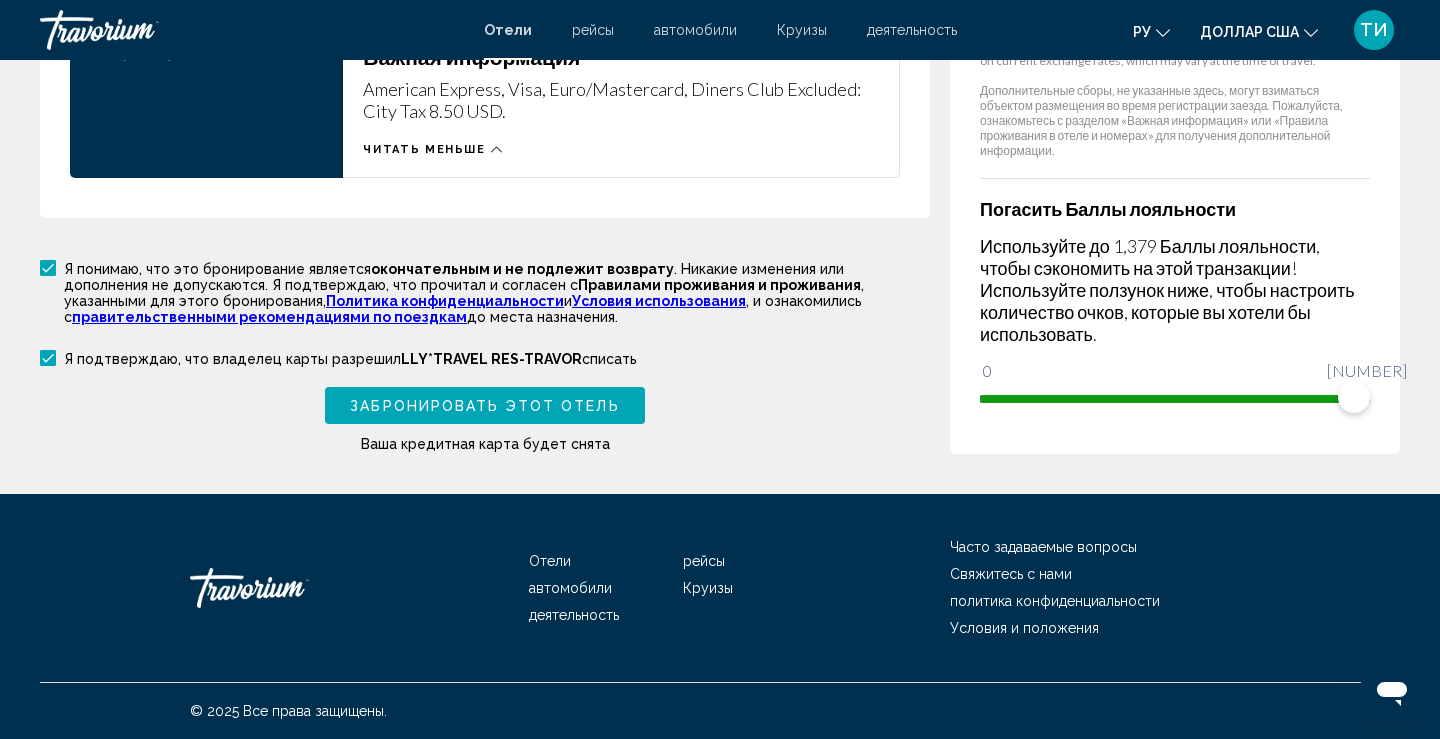 click on "Забронировать этот отель" at bounding box center [484, 406] 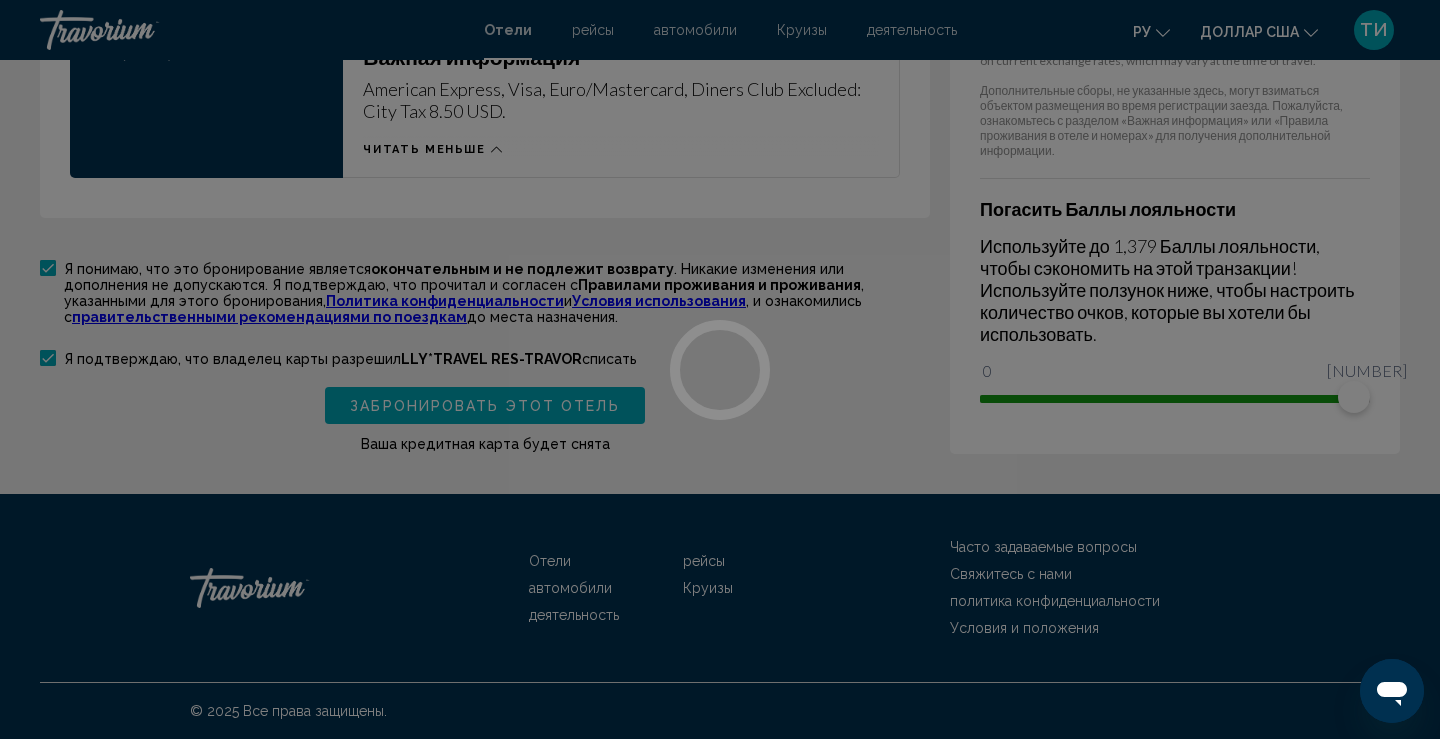 scroll, scrollTop: 0, scrollLeft: 0, axis: both 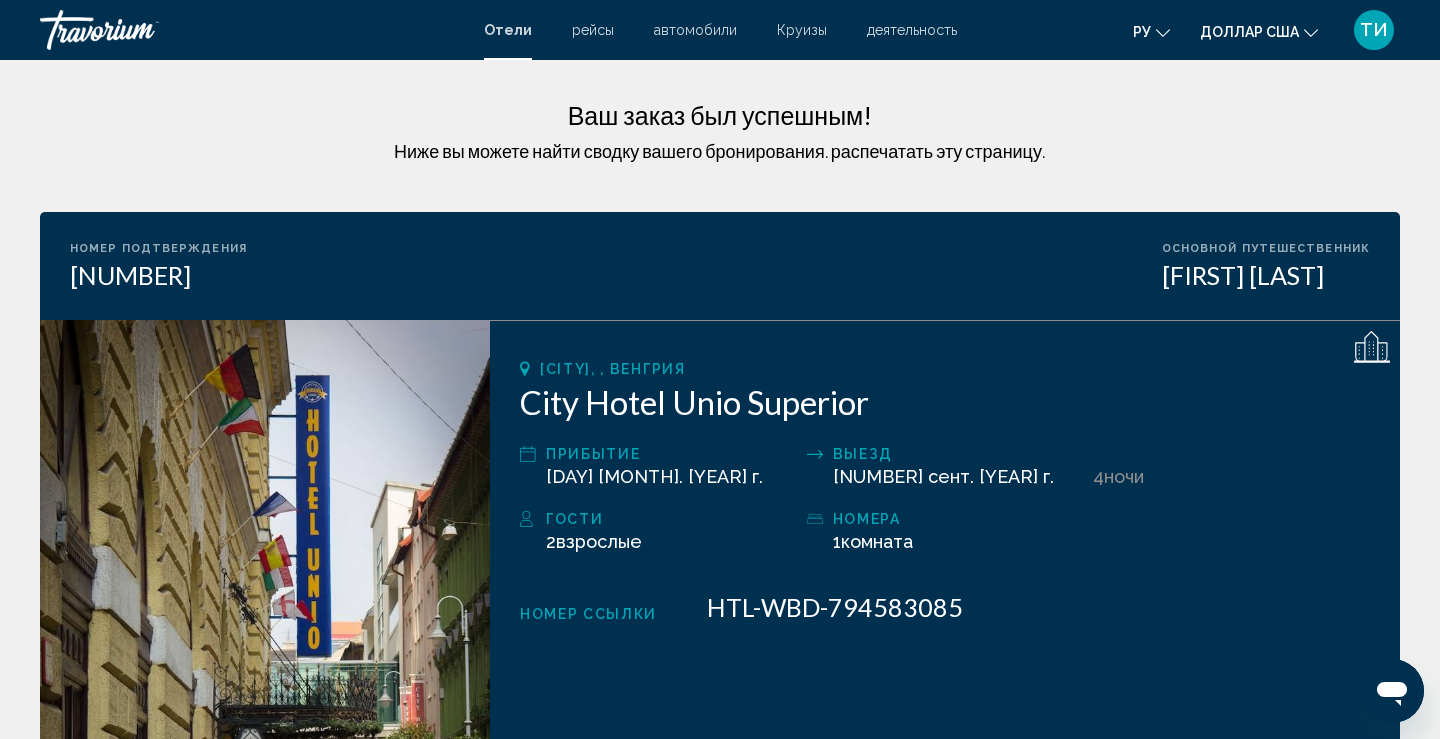click on "ТИ" at bounding box center [1374, 29] 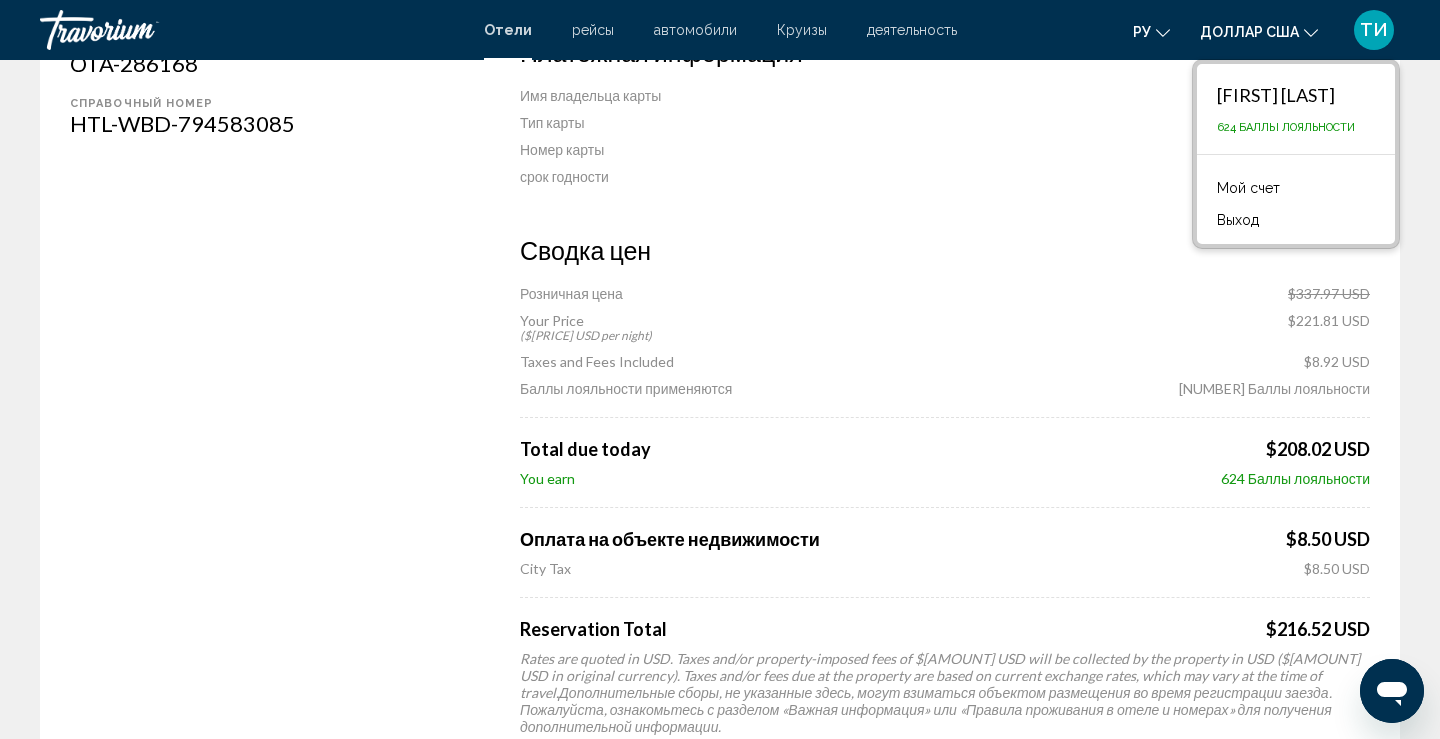 scroll, scrollTop: 1930, scrollLeft: 0, axis: vertical 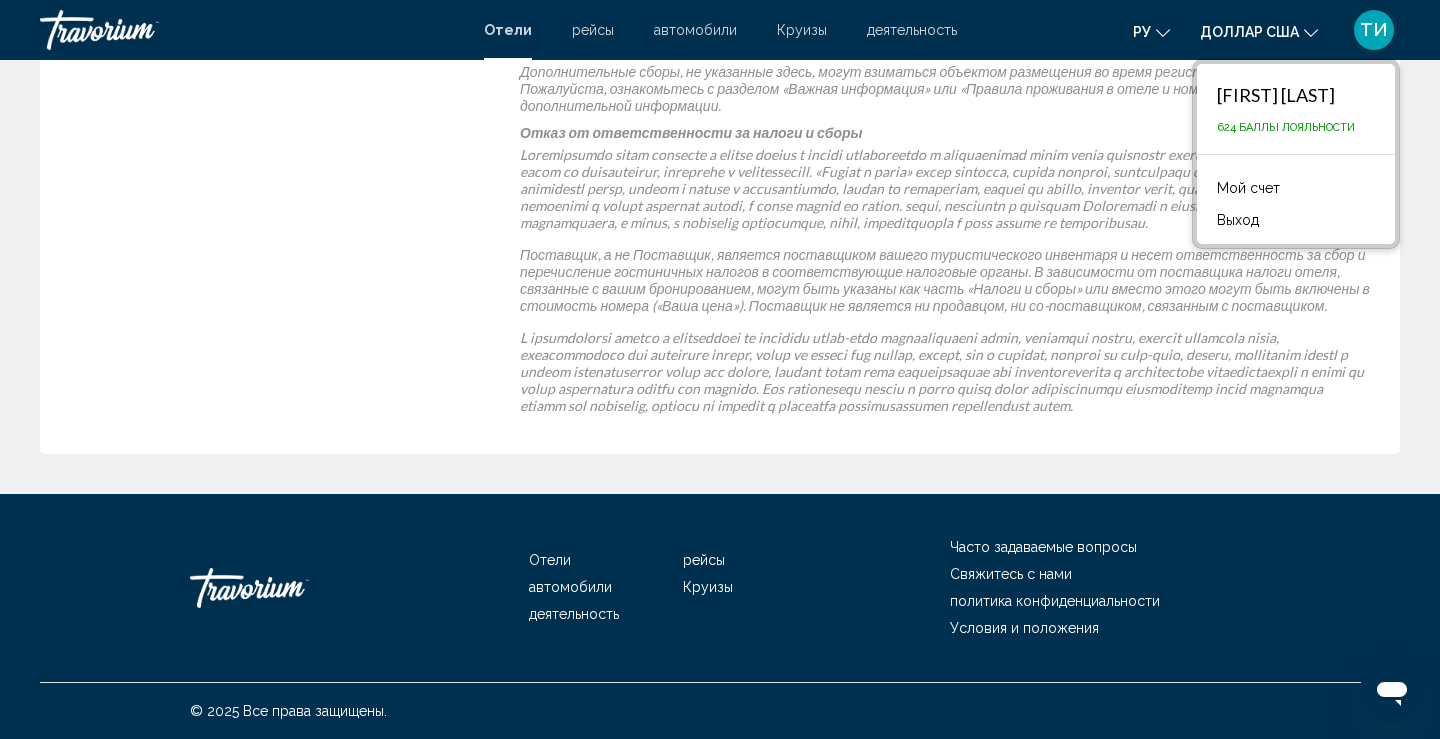 click on "деятельность" at bounding box center [912, 30] 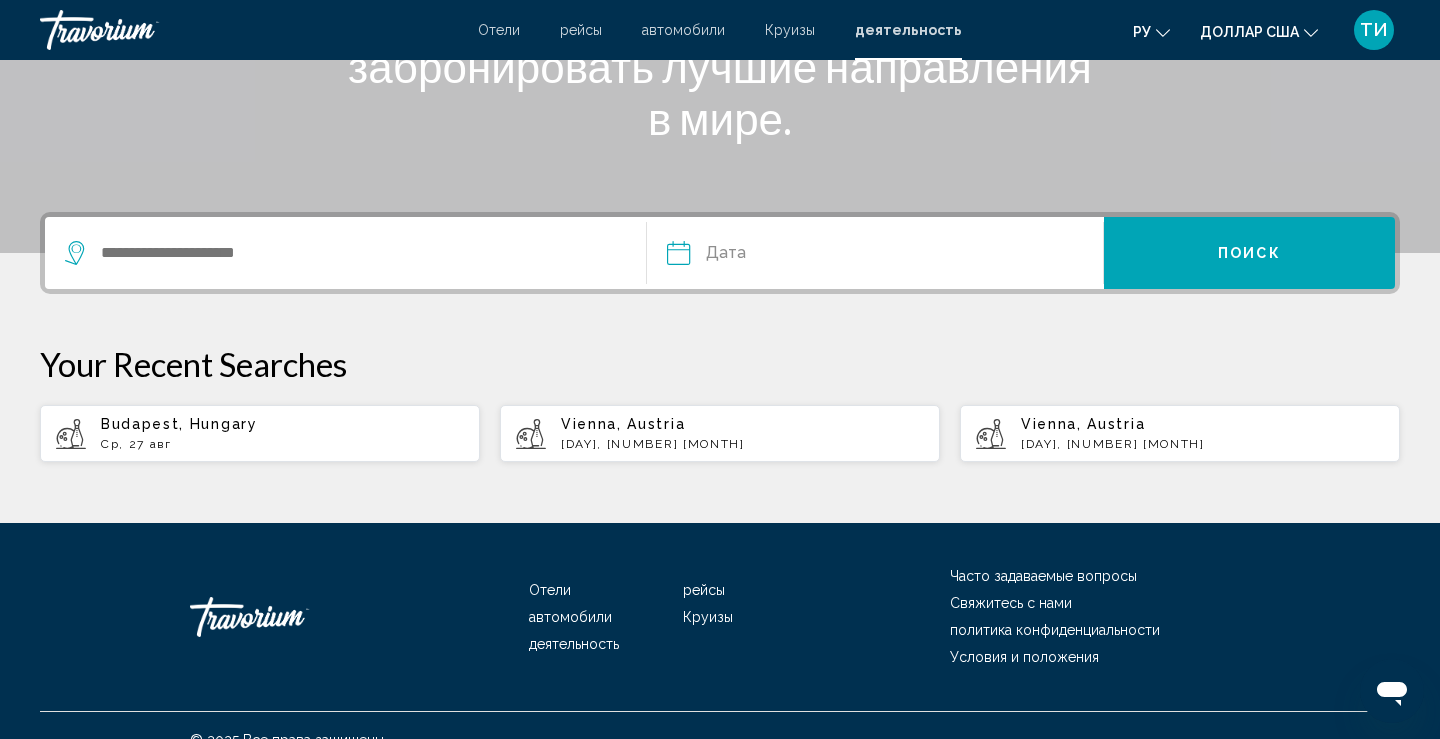 scroll, scrollTop: 376, scrollLeft: 0, axis: vertical 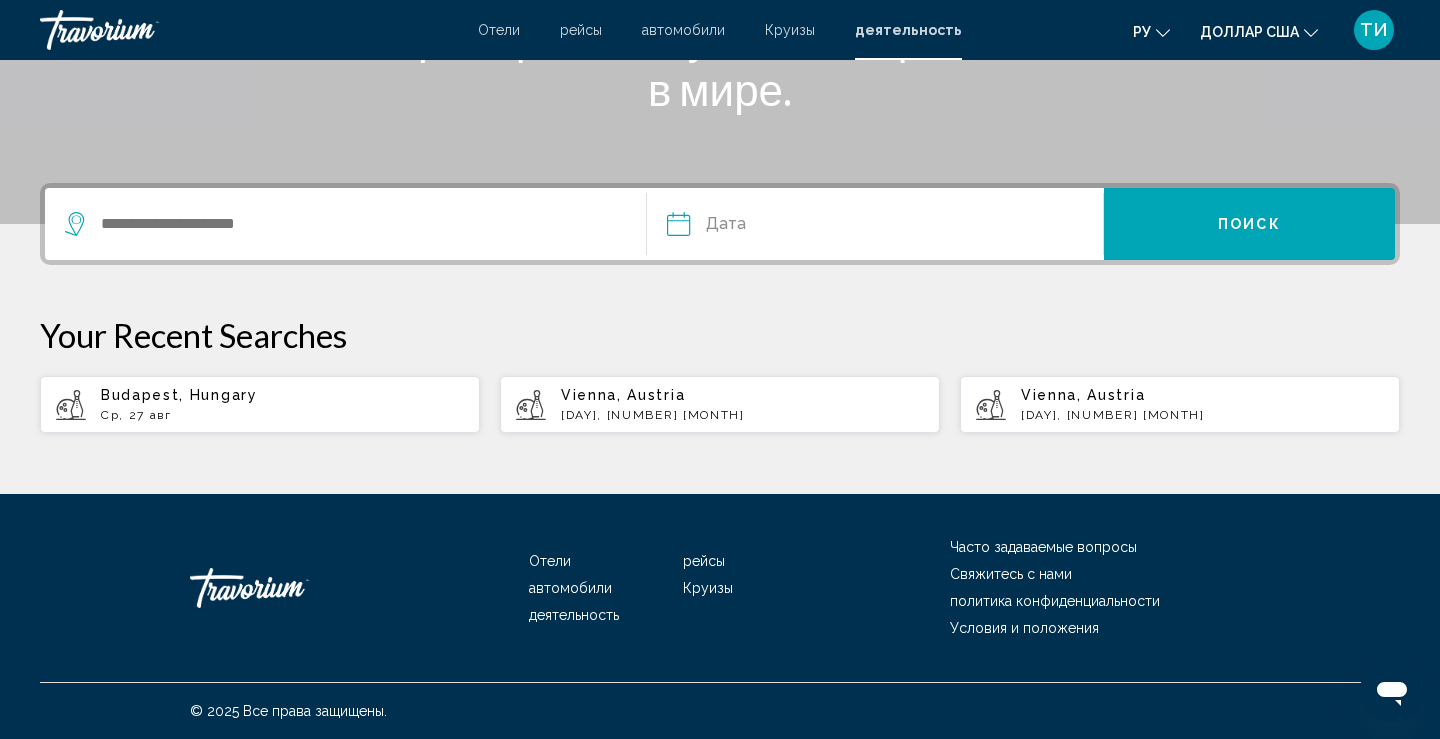click on "Ср, 27 авг" at bounding box center (282, 415) 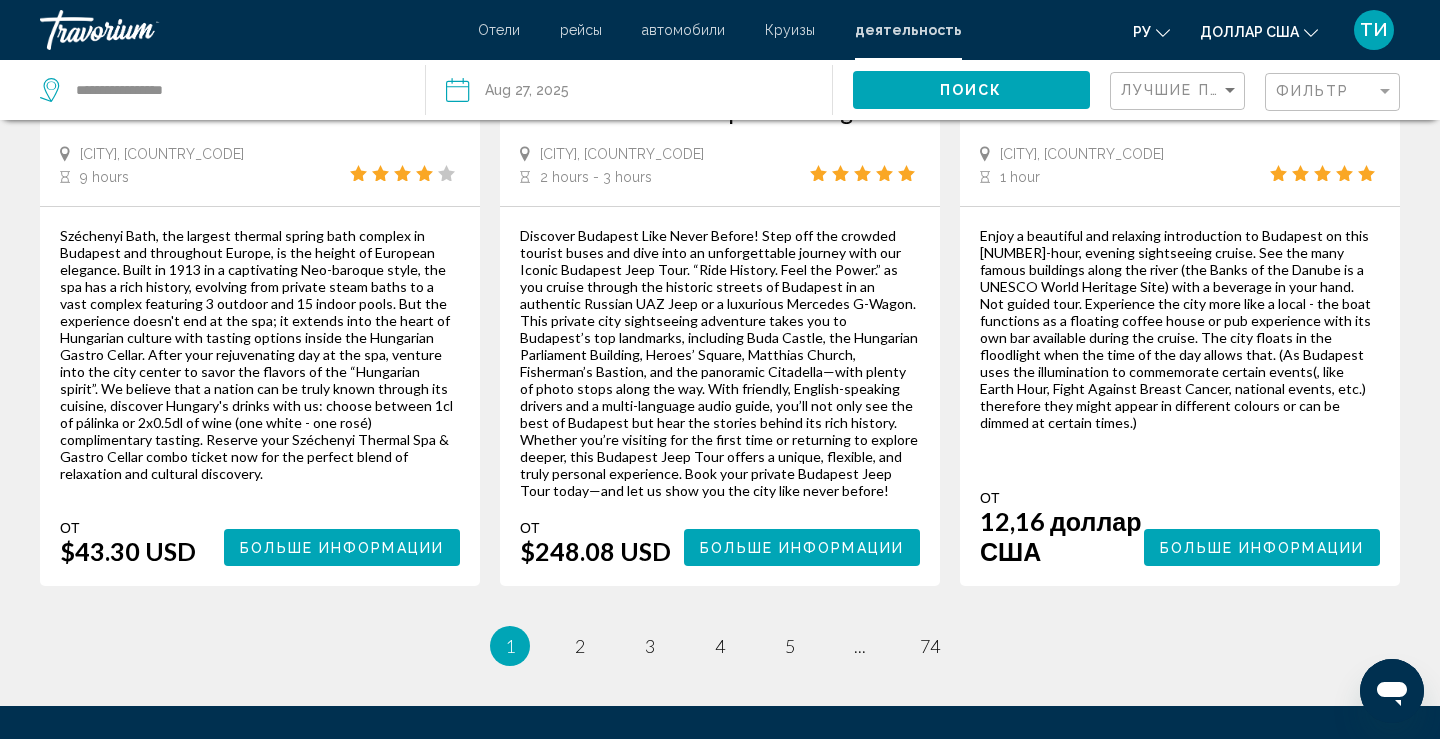 scroll, scrollTop: 3016, scrollLeft: 0, axis: vertical 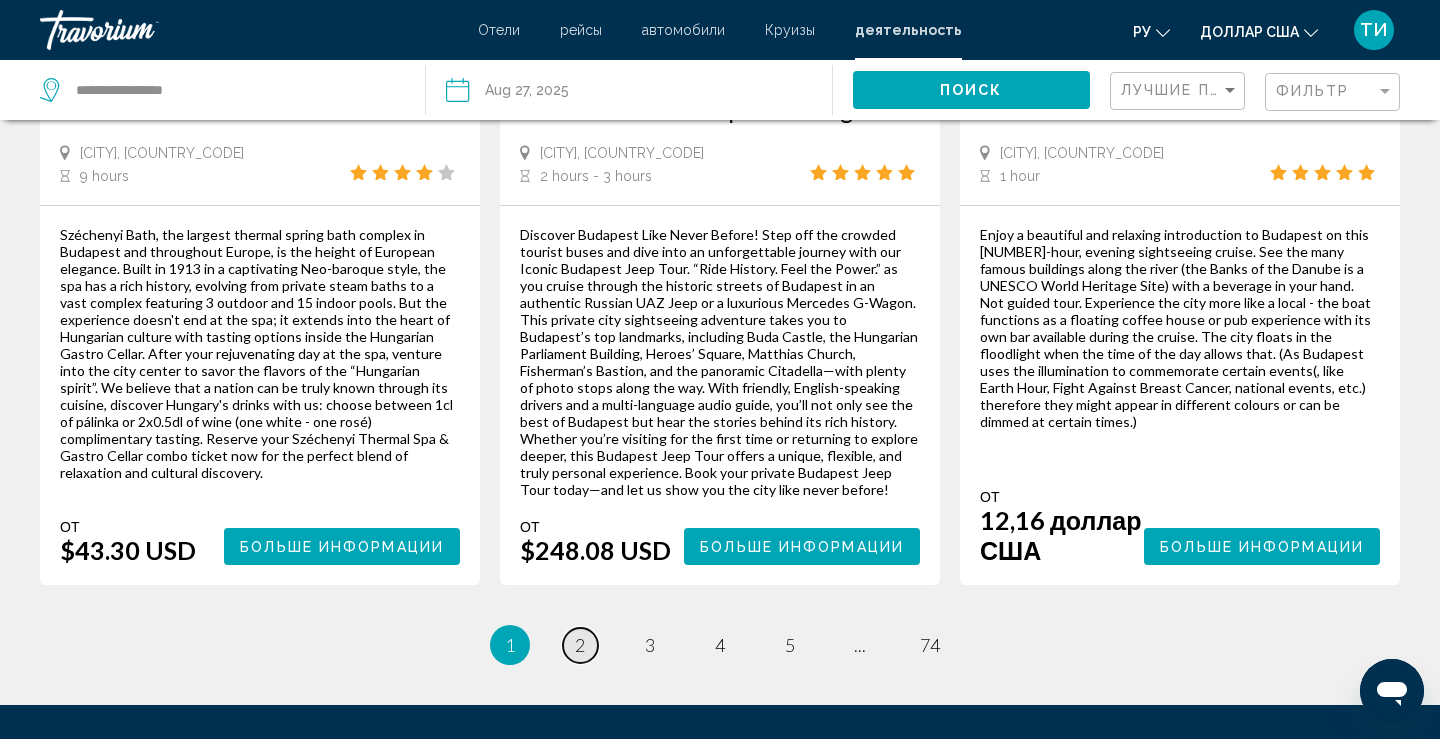 click on "page  2" at bounding box center [580, 645] 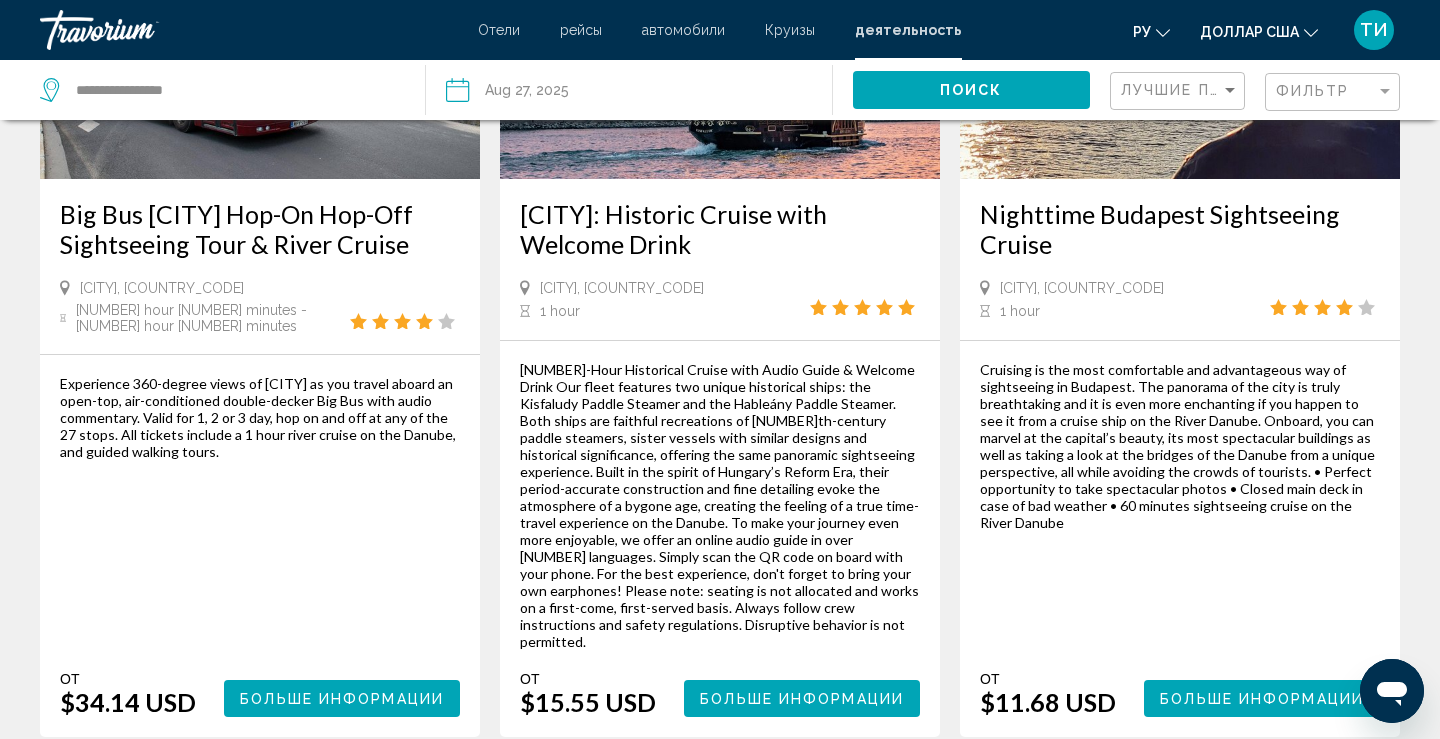 scroll, scrollTop: 337, scrollLeft: 0, axis: vertical 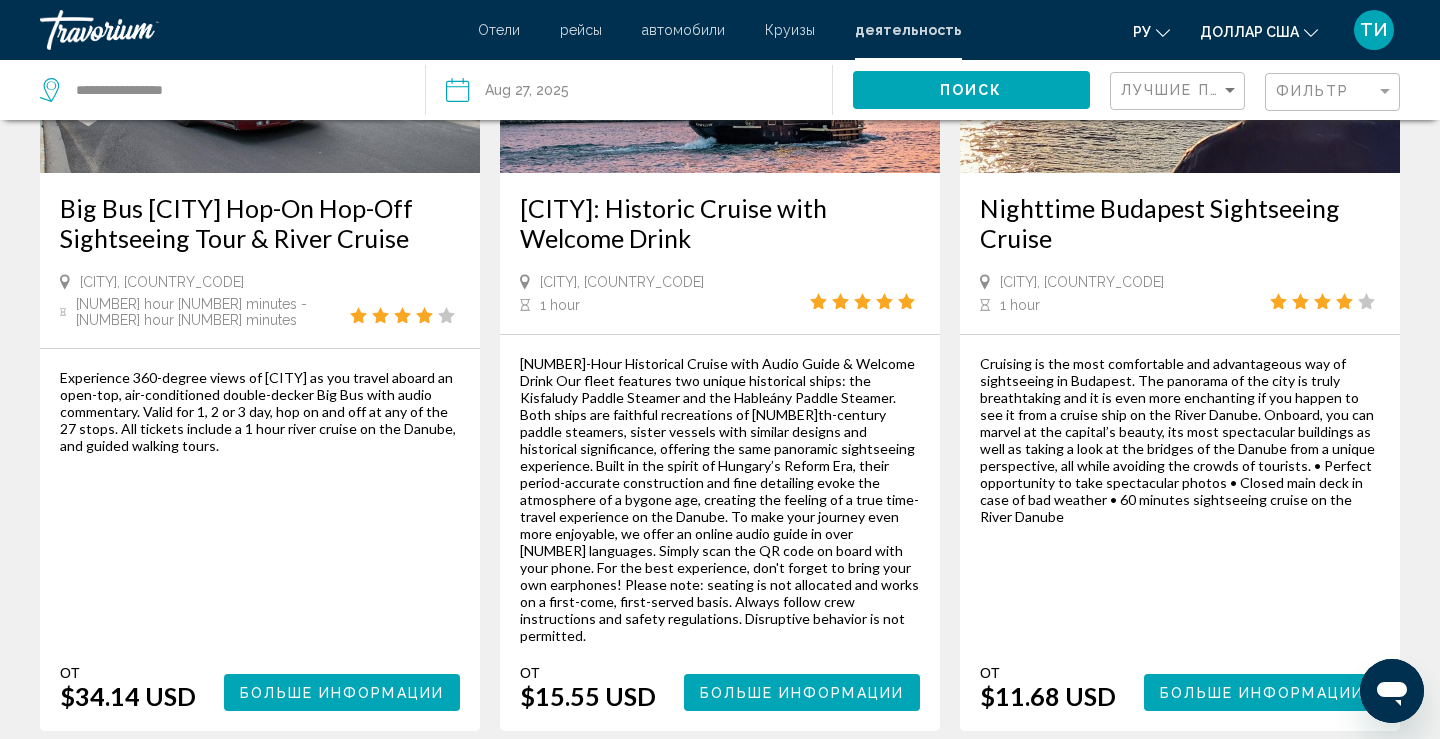 click on "Больше информации" at bounding box center (342, 693) 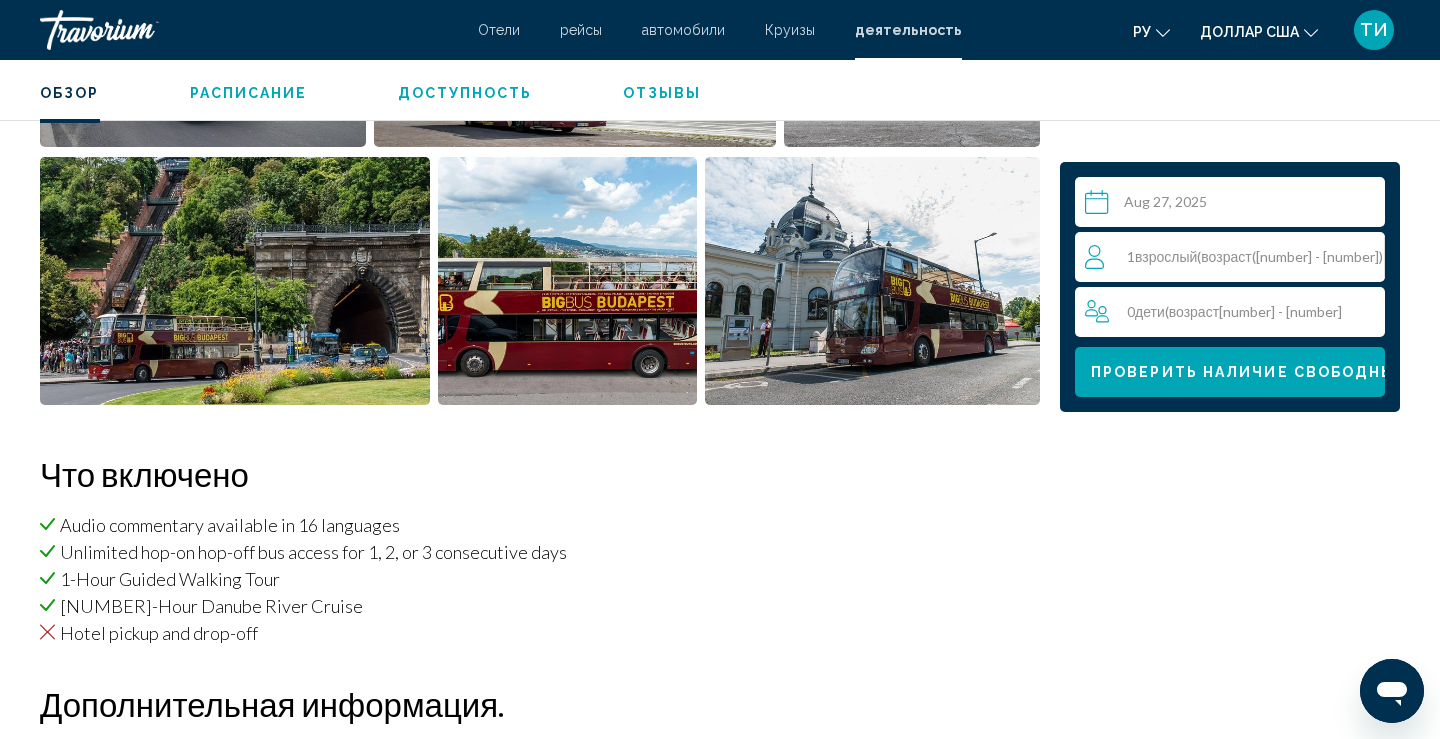 scroll, scrollTop: 1039, scrollLeft: 0, axis: vertical 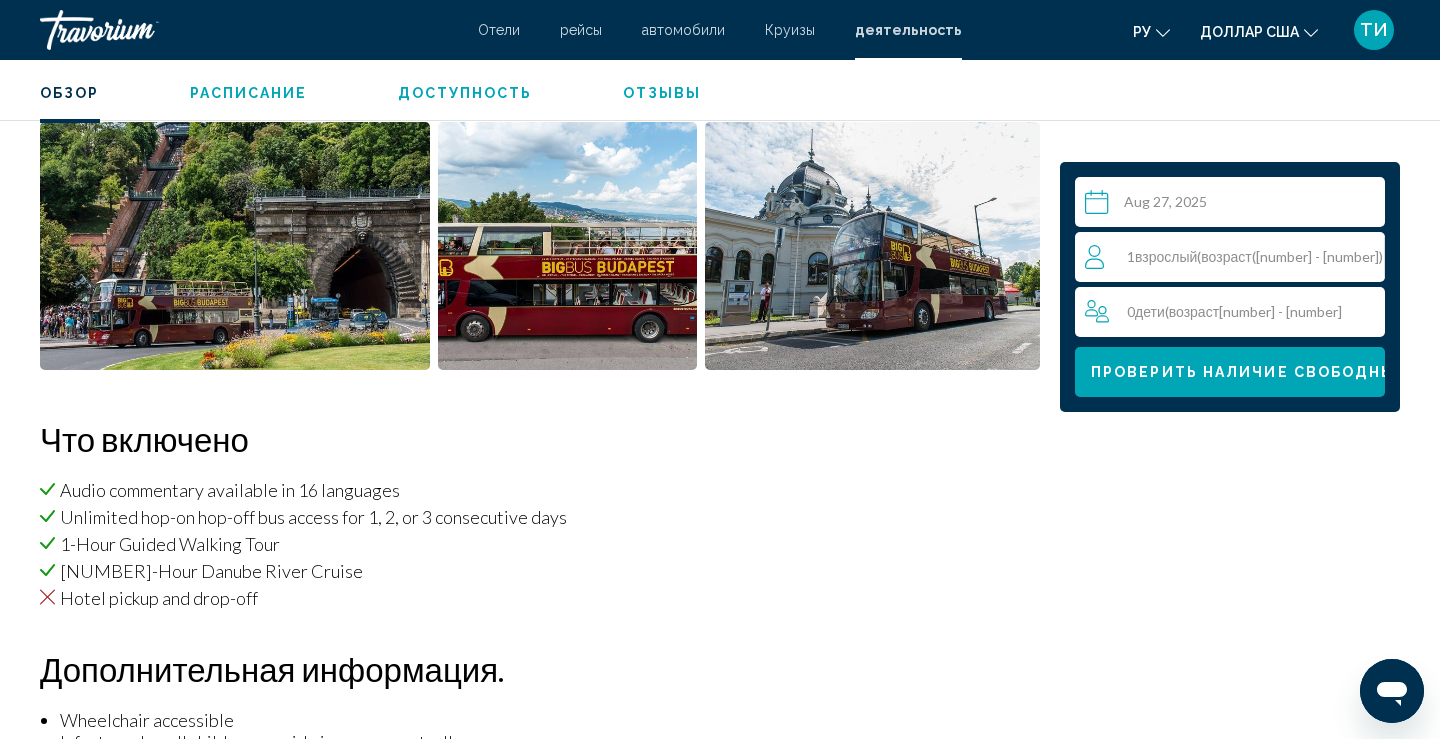 click on "Проверить наличие свободных мест" at bounding box center (1230, 372) 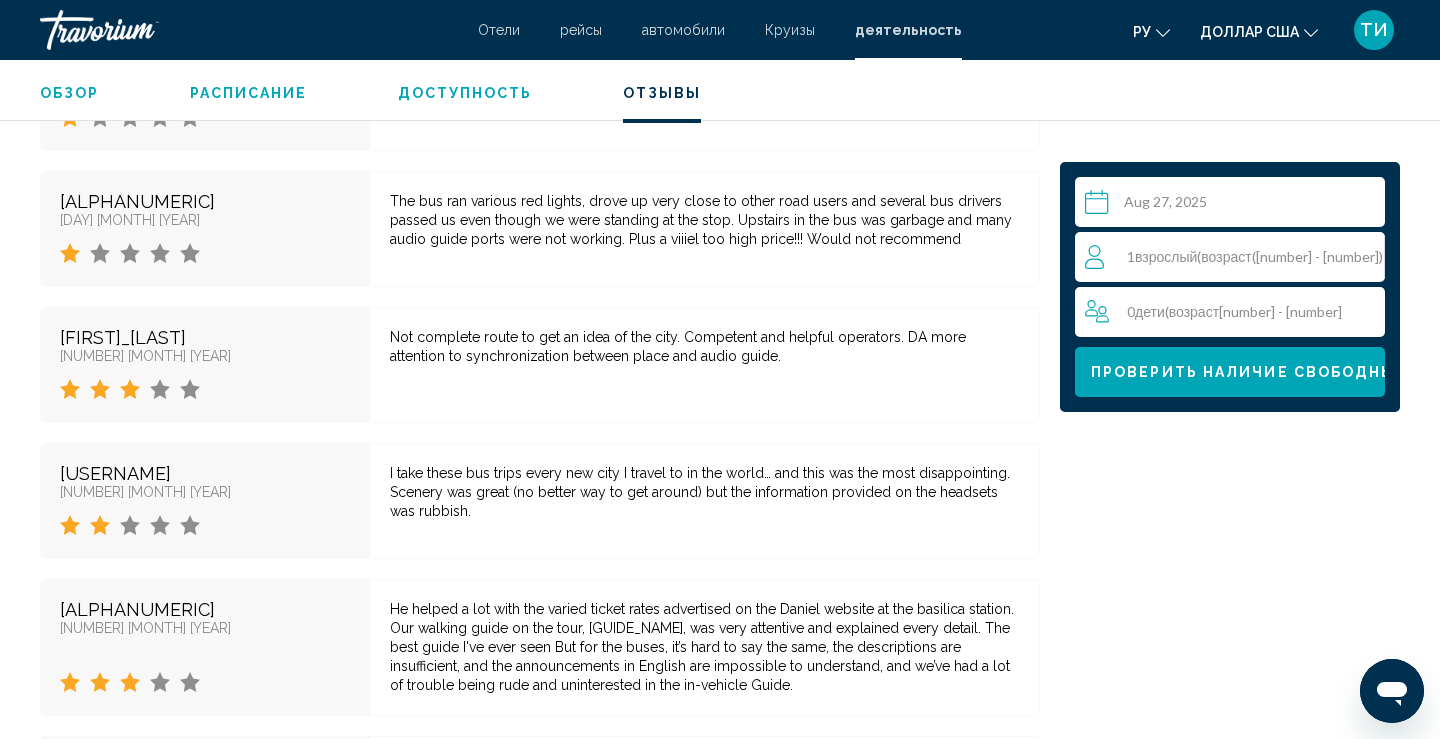 scroll, scrollTop: 3653, scrollLeft: 0, axis: vertical 